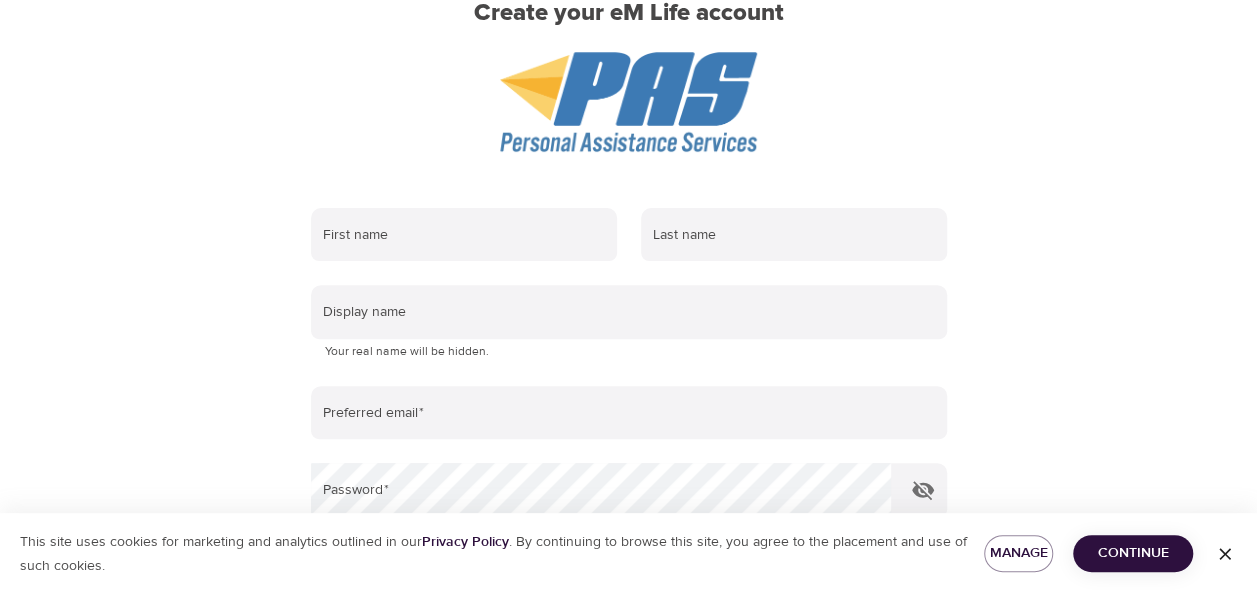 scroll, scrollTop: 200, scrollLeft: 0, axis: vertical 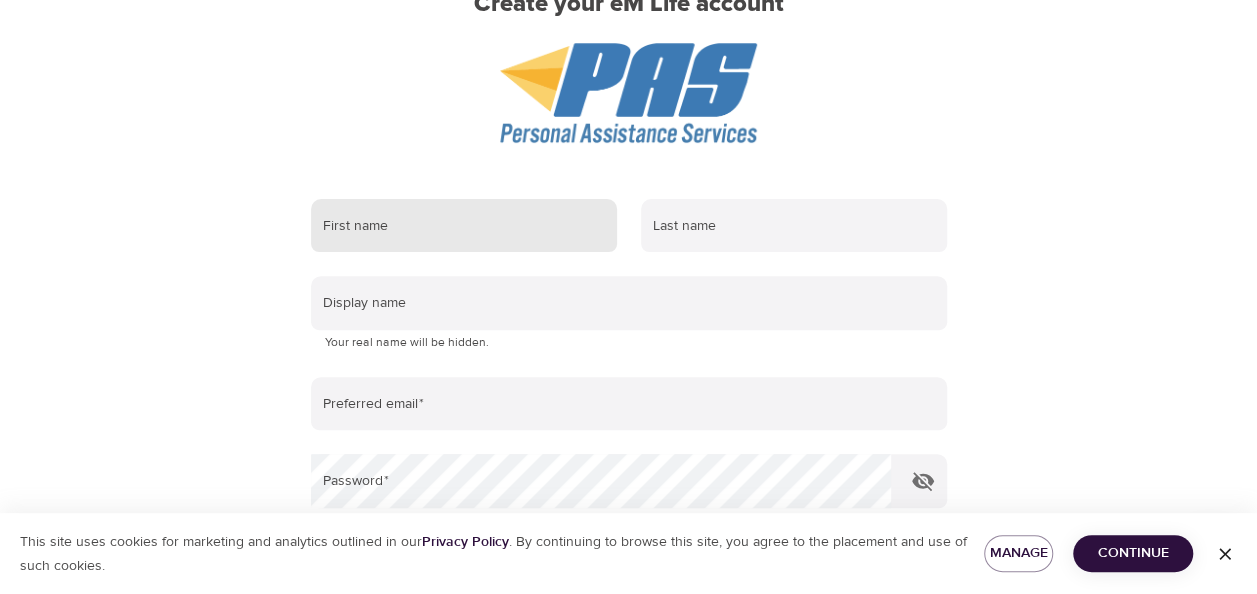 click at bounding box center [464, 226] 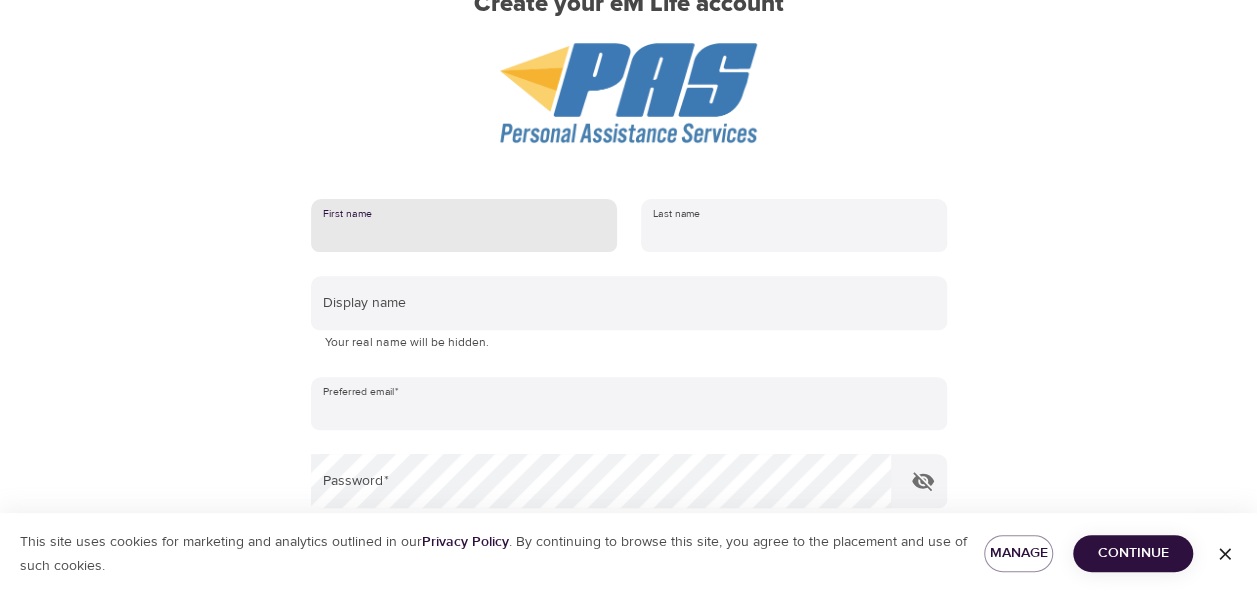 type on "Alexa" 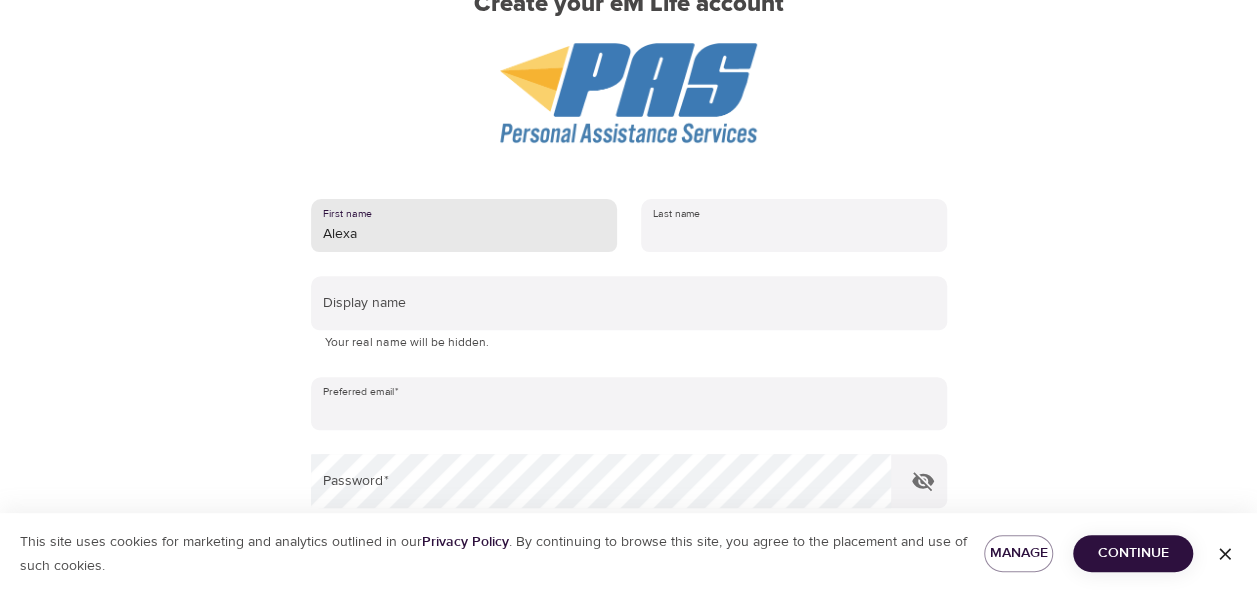 type on "wilson" 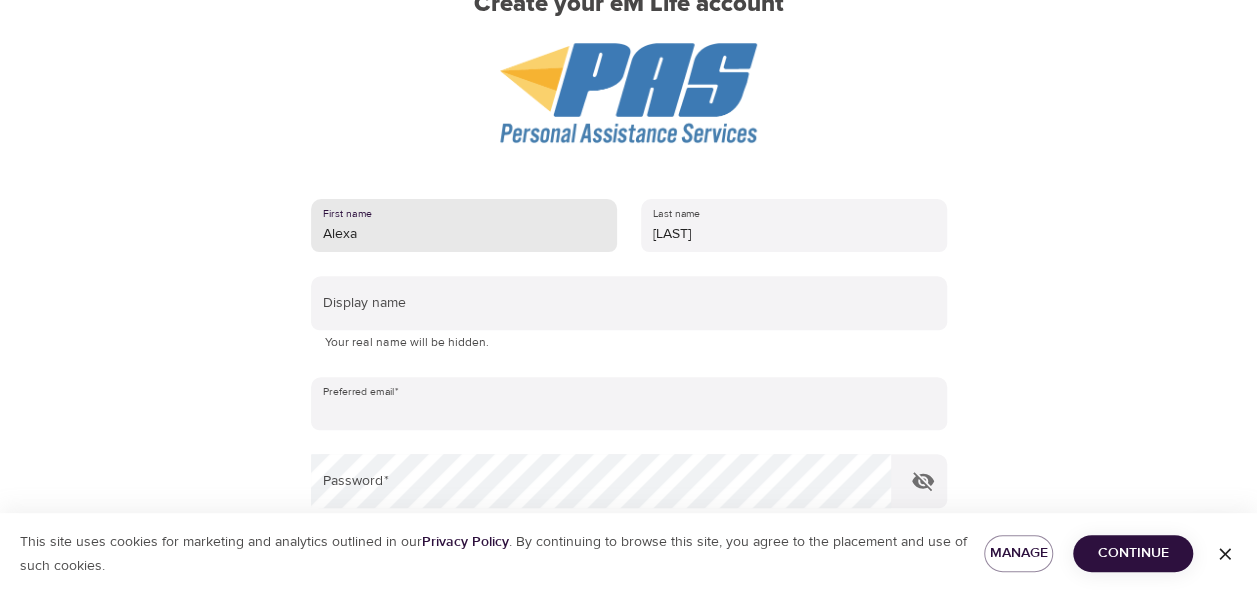 type on "alexa.wilson@kc.frb.org" 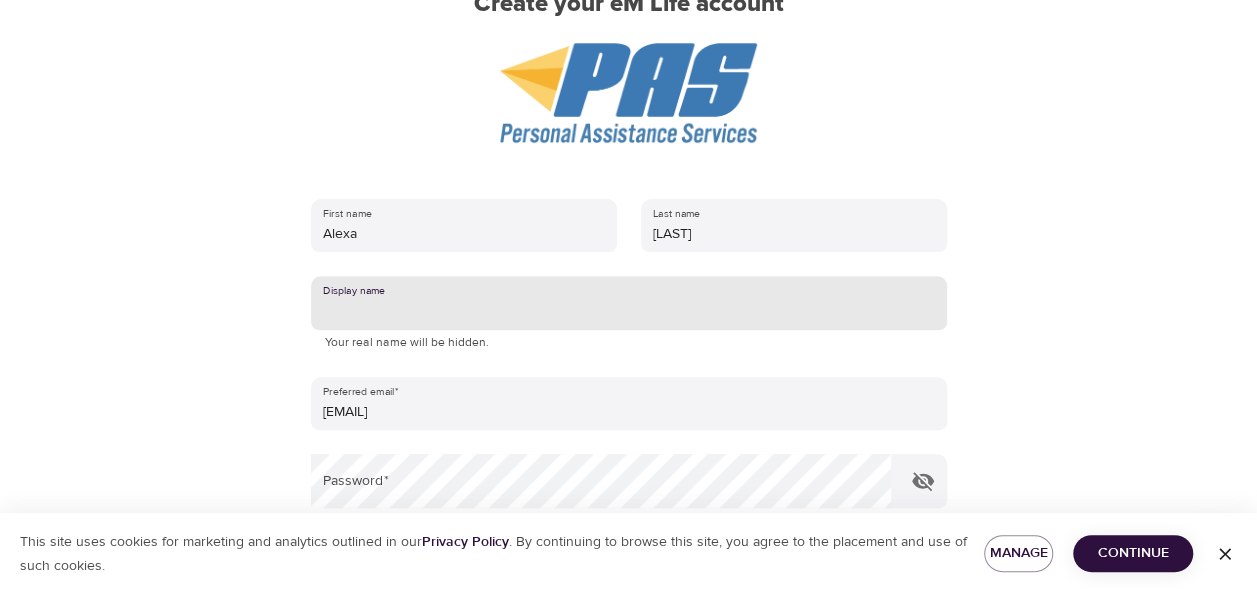click at bounding box center (629, 303) 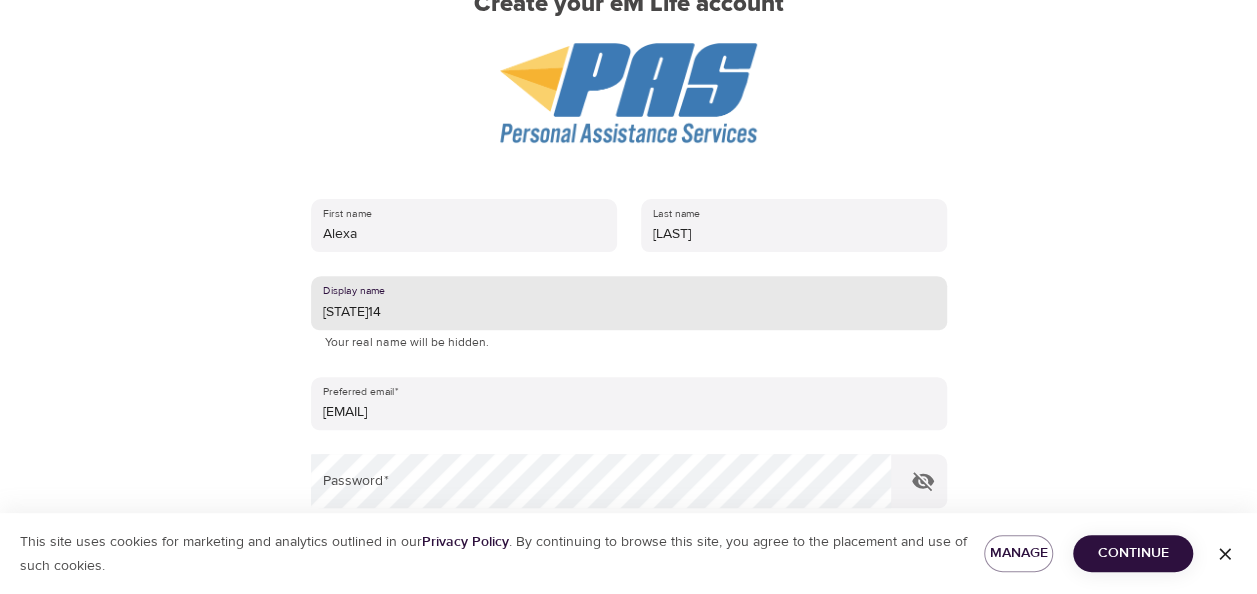 type on "KS14" 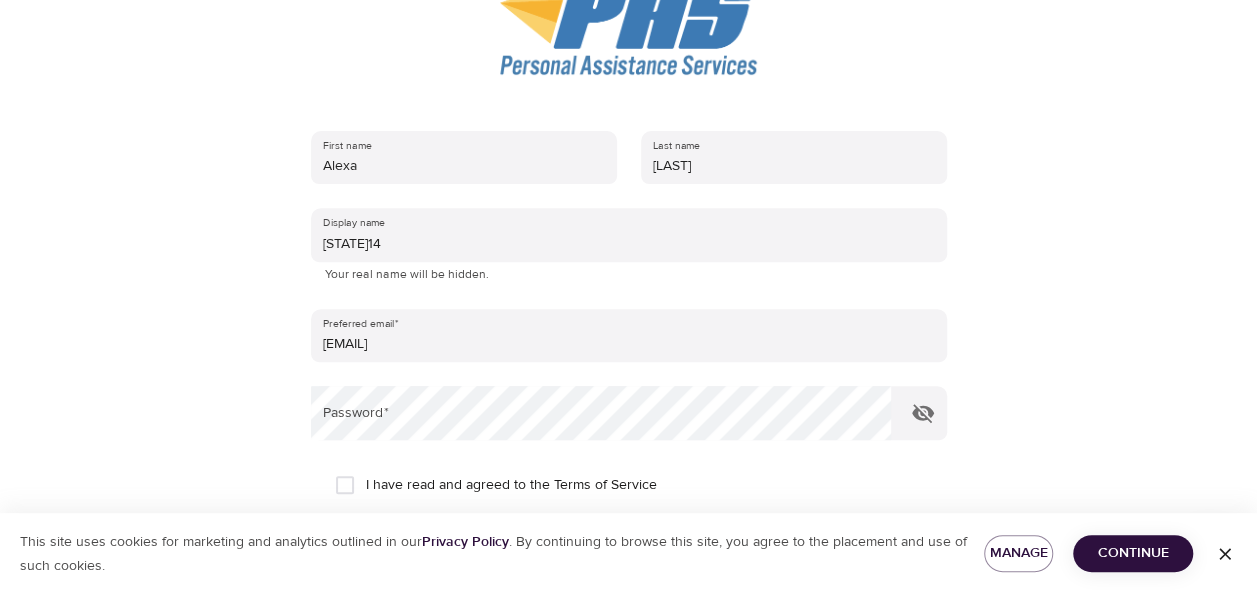 scroll, scrollTop: 300, scrollLeft: 0, axis: vertical 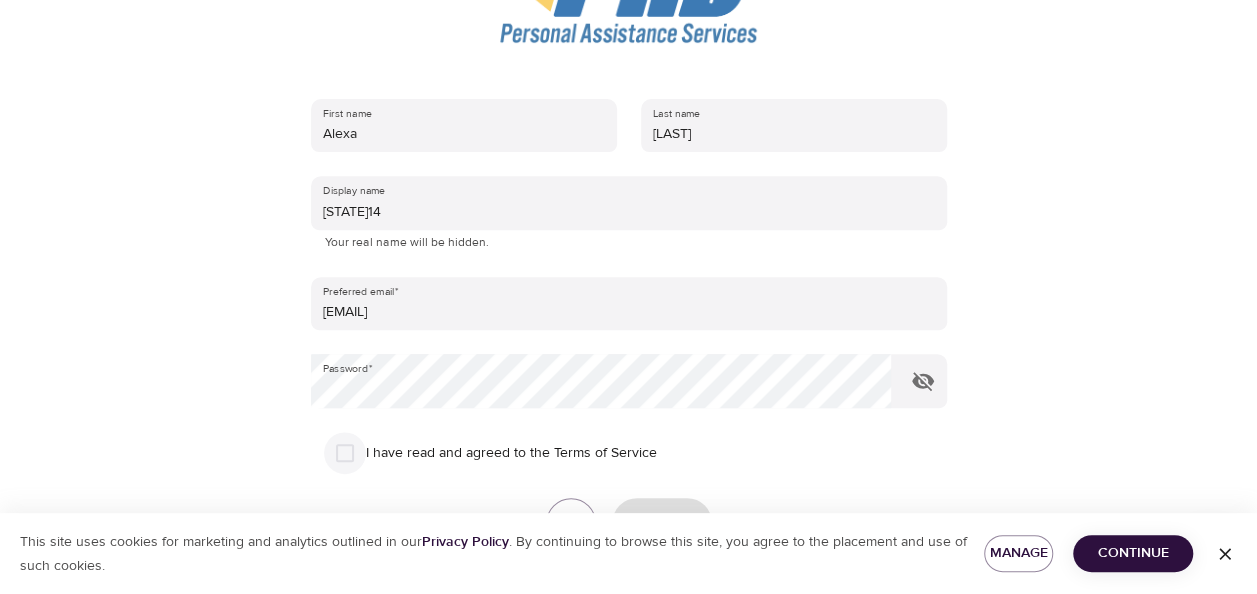 click on "I have read and agreed to the    Terms of Service" at bounding box center (345, 453) 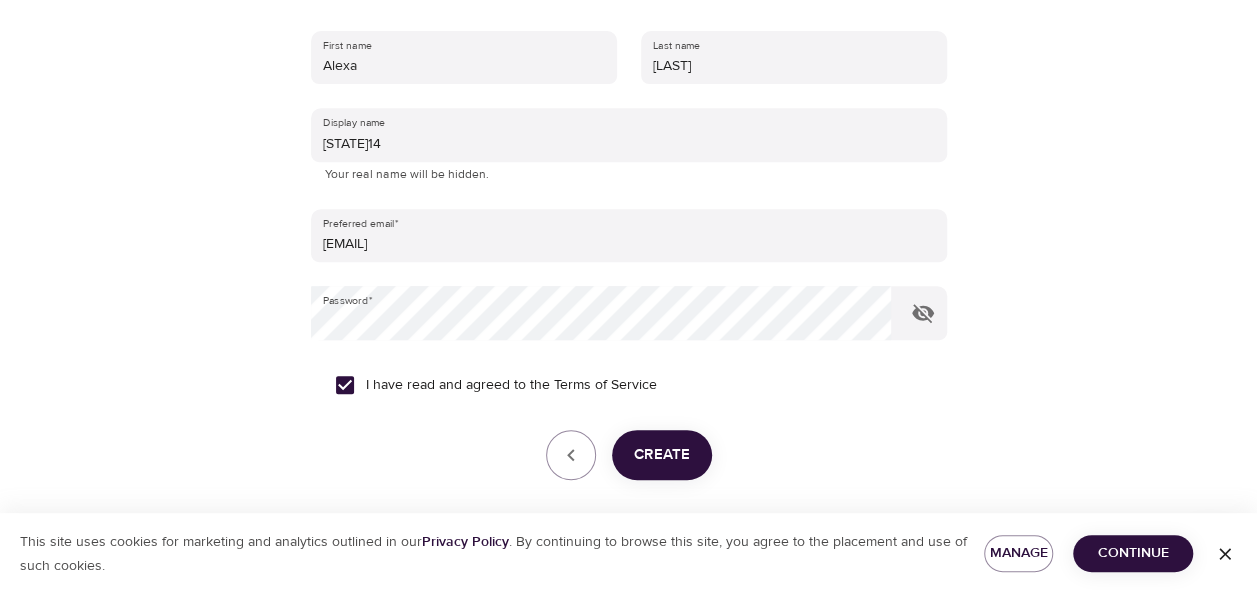 scroll, scrollTop: 443, scrollLeft: 0, axis: vertical 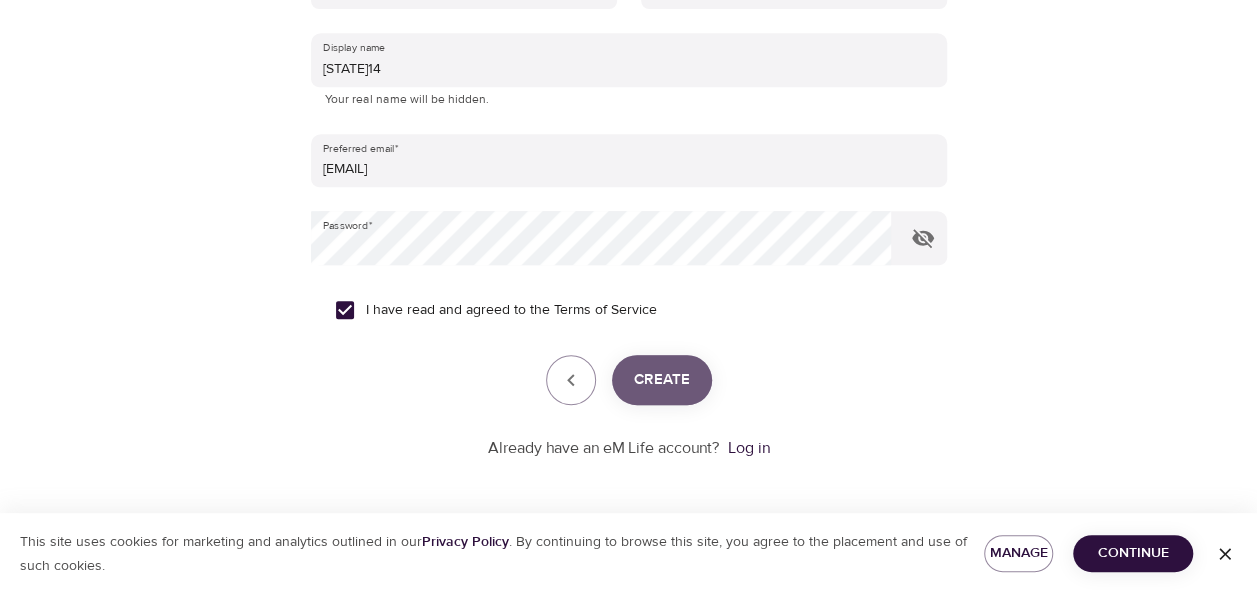 click on "Create" at bounding box center (662, 380) 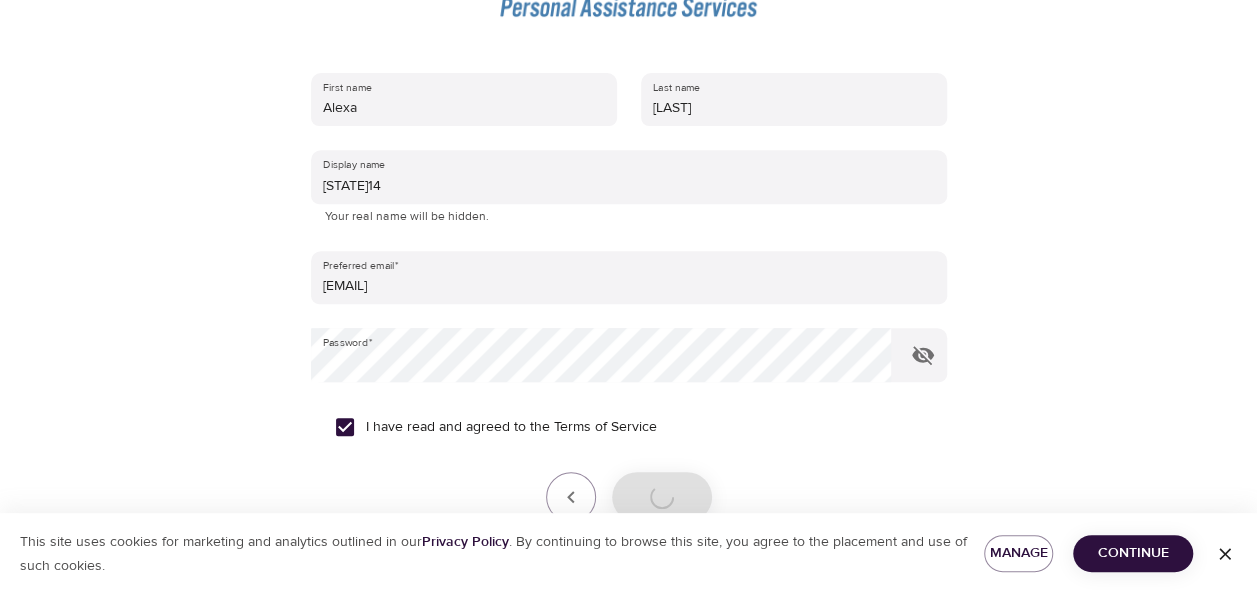 scroll, scrollTop: 243, scrollLeft: 0, axis: vertical 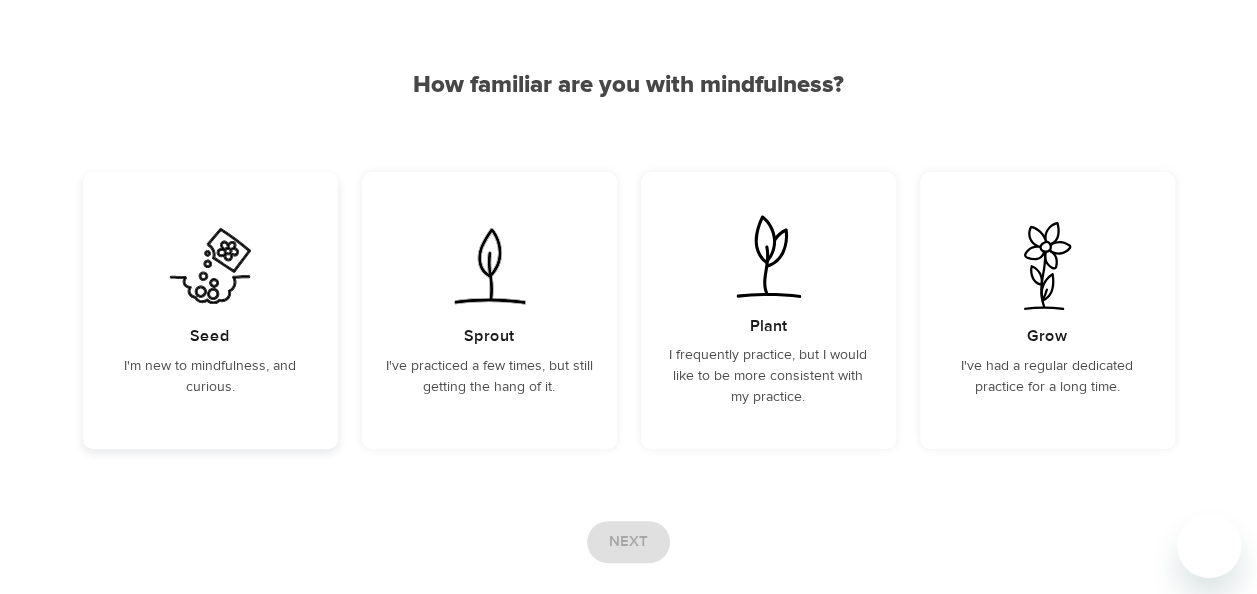 click at bounding box center [210, 266] 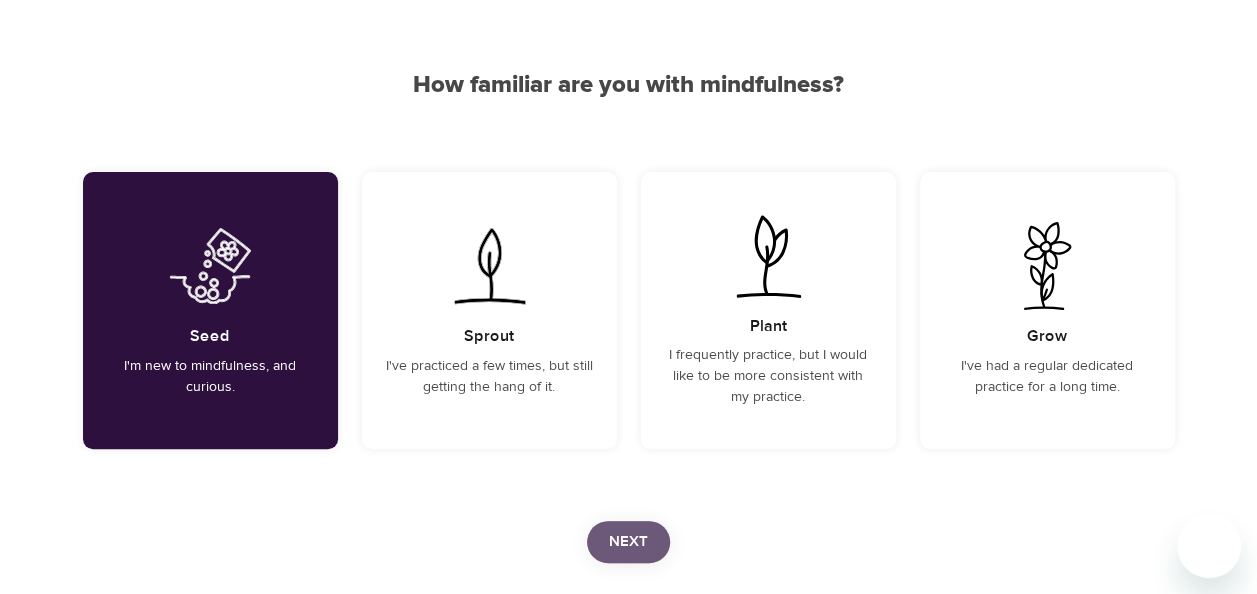 click on "Next" at bounding box center [628, 542] 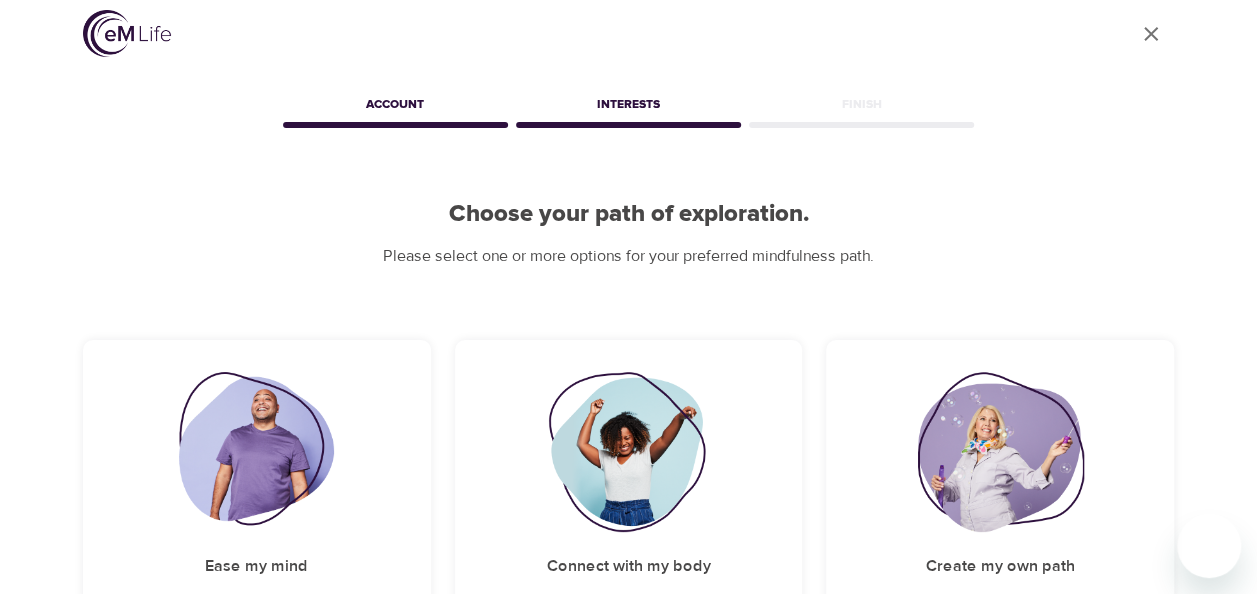 scroll, scrollTop: 174, scrollLeft: 0, axis: vertical 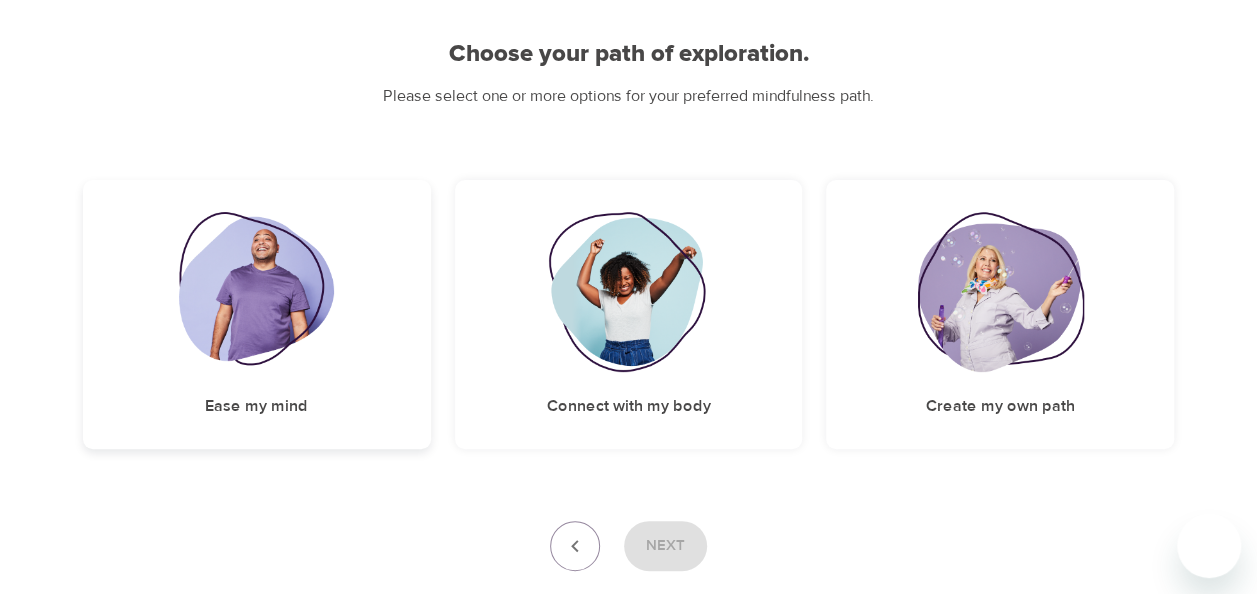 click at bounding box center [256, 292] 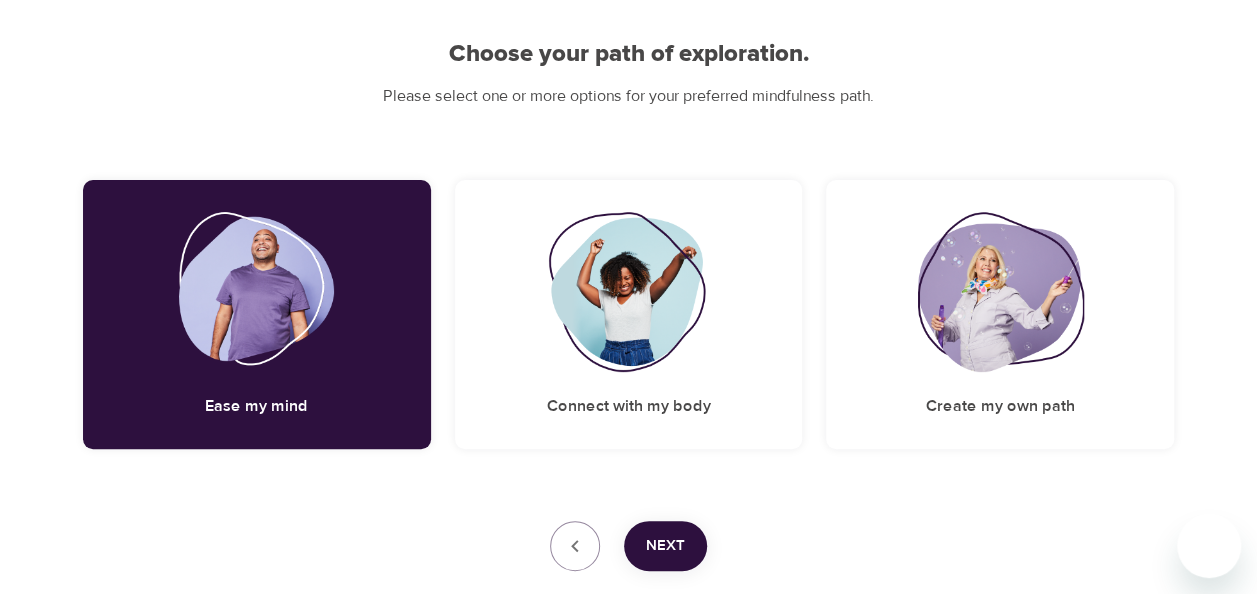 click on "Next" at bounding box center [665, 546] 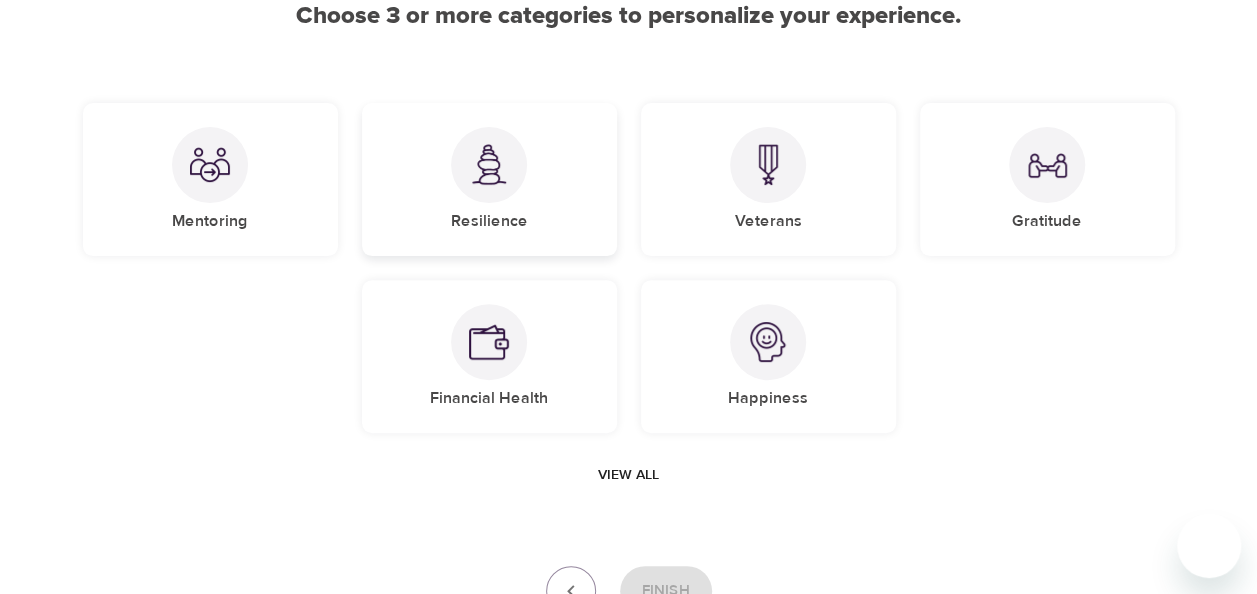 scroll, scrollTop: 258, scrollLeft: 0, axis: vertical 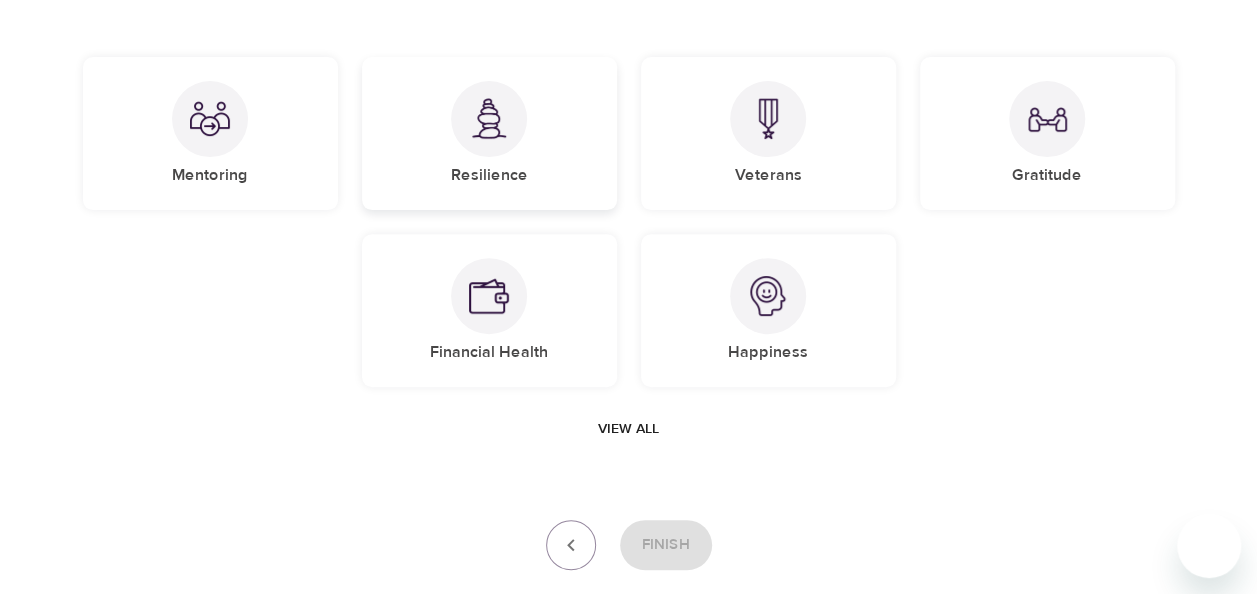 click at bounding box center [489, 119] 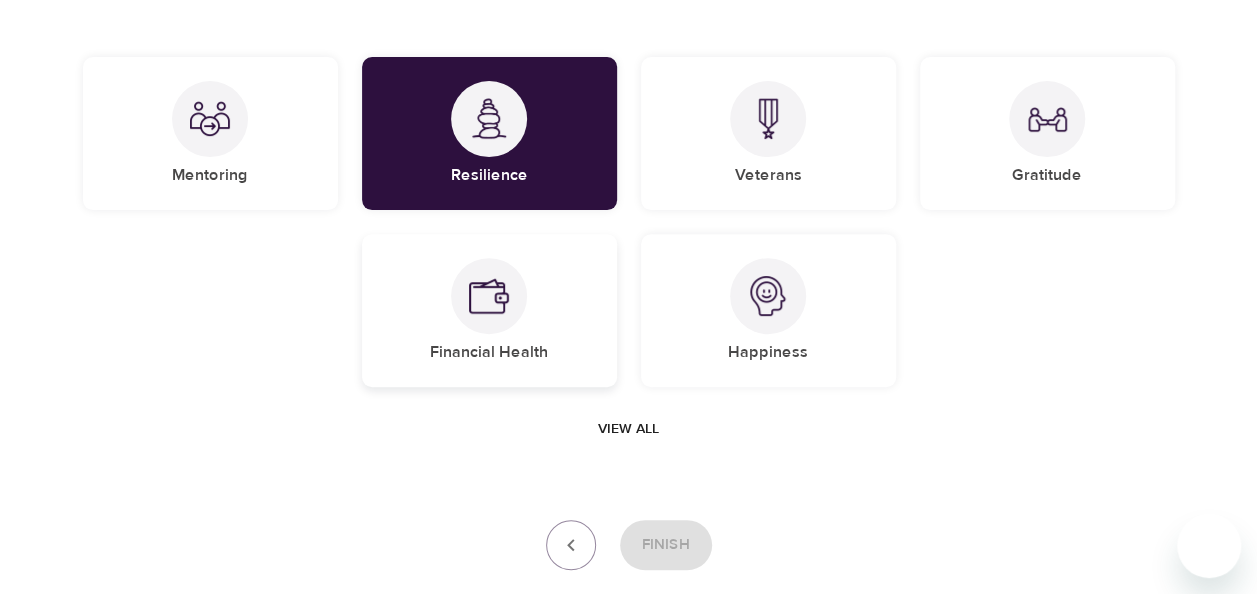 click on "Financial Health" at bounding box center (489, 352) 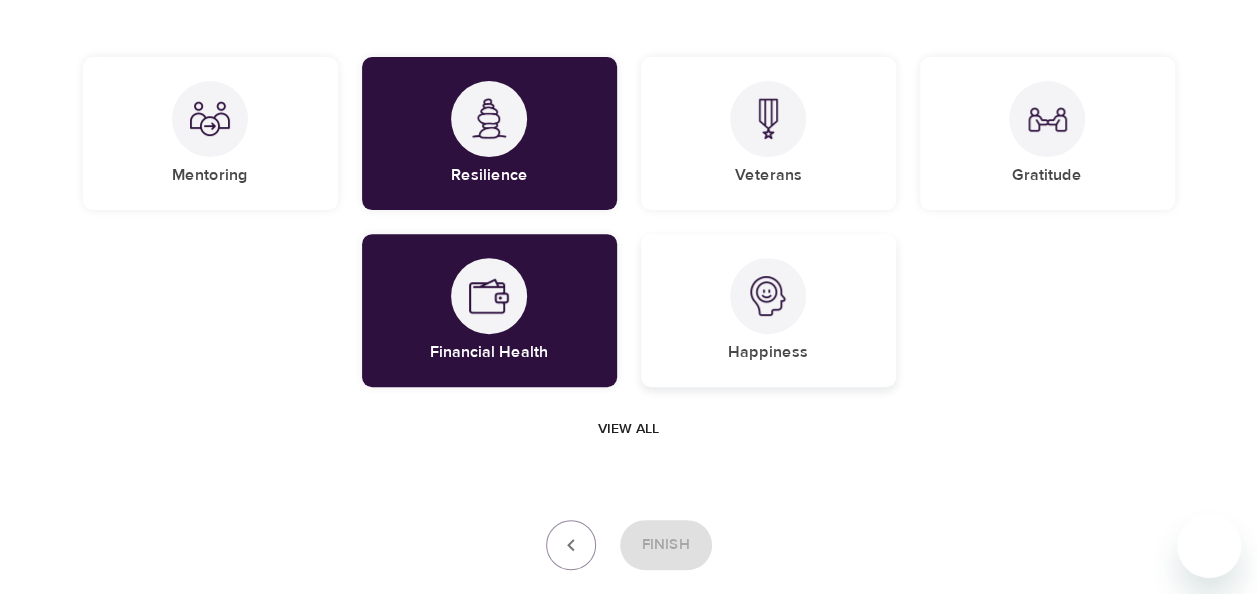click on "Happiness" at bounding box center (768, 352) 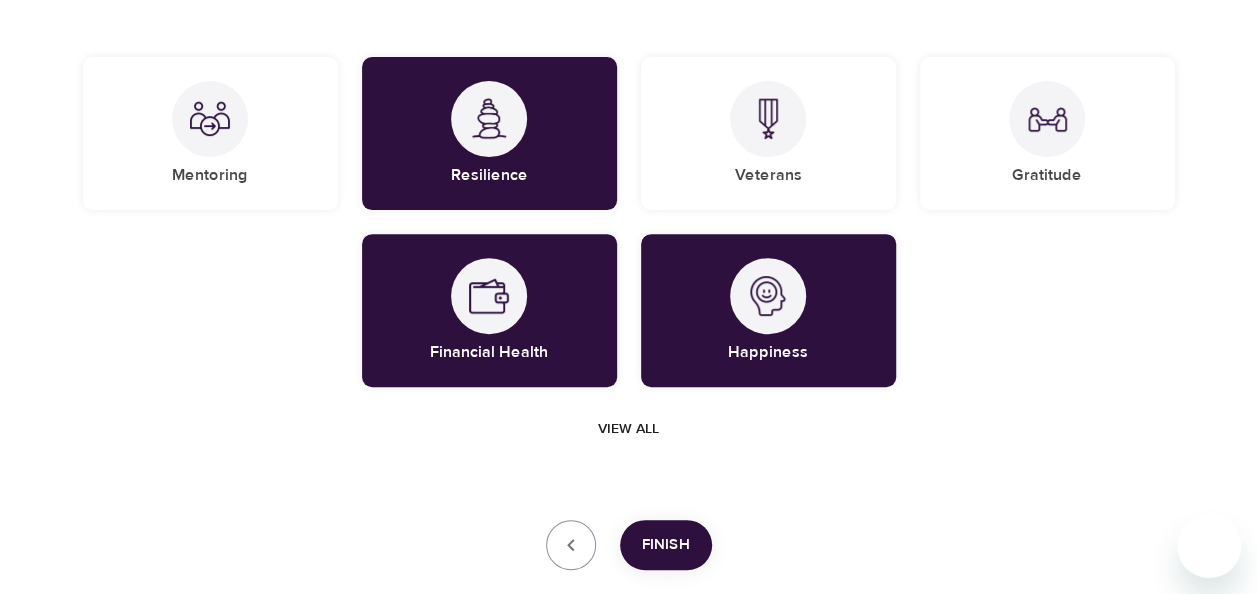 click on "View all" at bounding box center (628, 429) 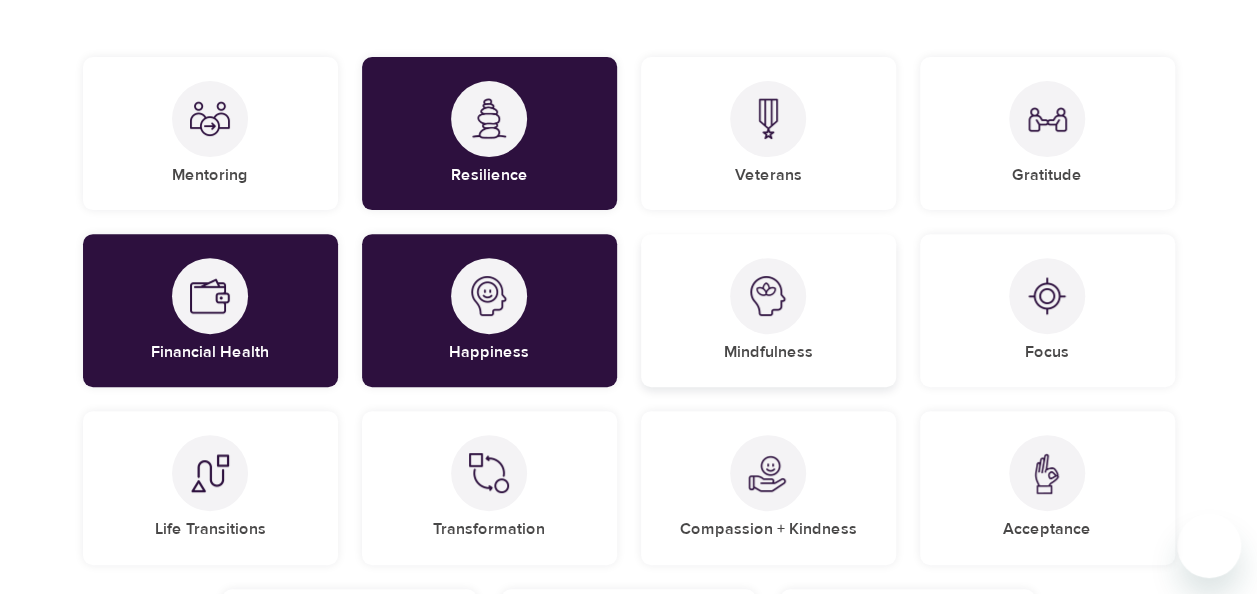 scroll, scrollTop: 358, scrollLeft: 0, axis: vertical 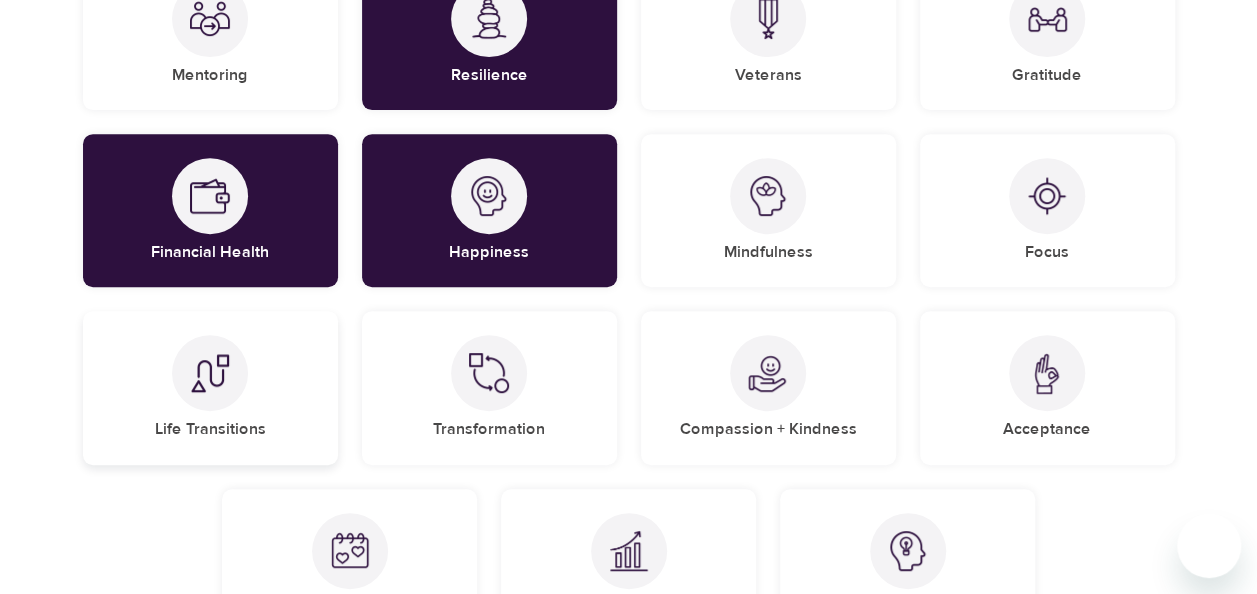 click at bounding box center [210, 373] 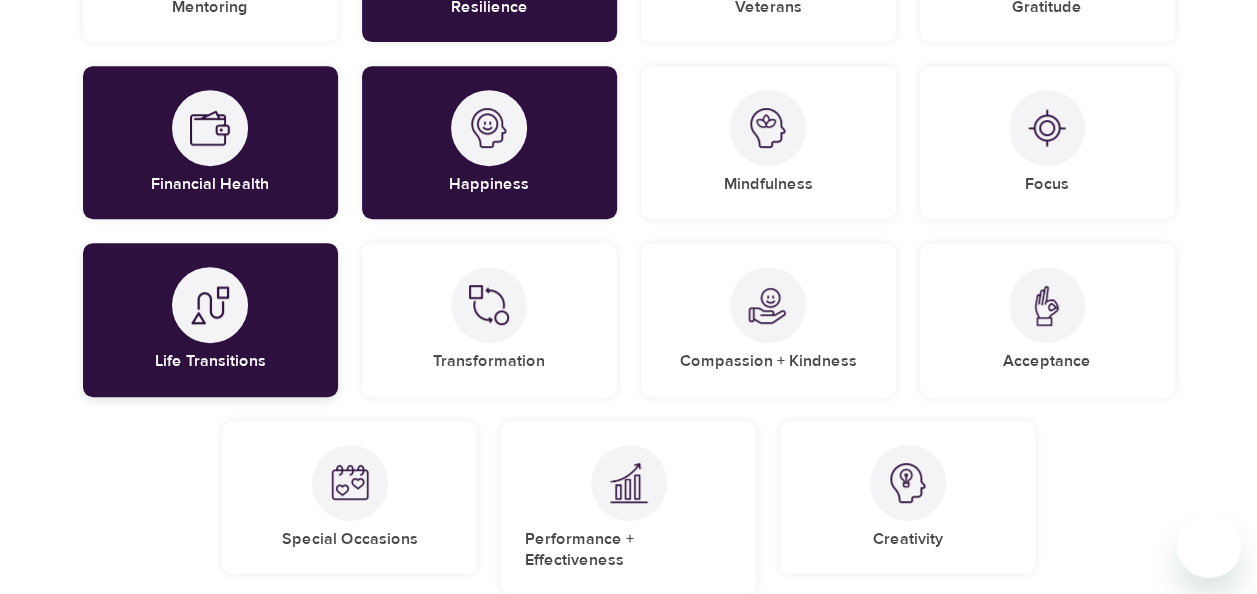 scroll, scrollTop: 458, scrollLeft: 0, axis: vertical 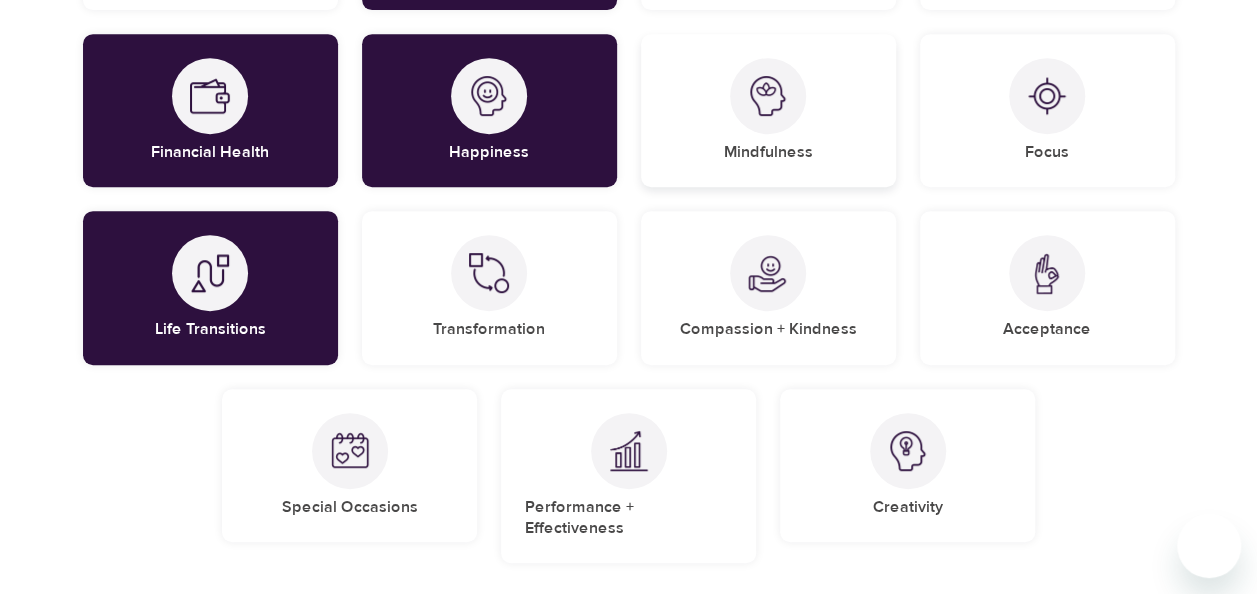 click on "Mindfulness" at bounding box center [768, 110] 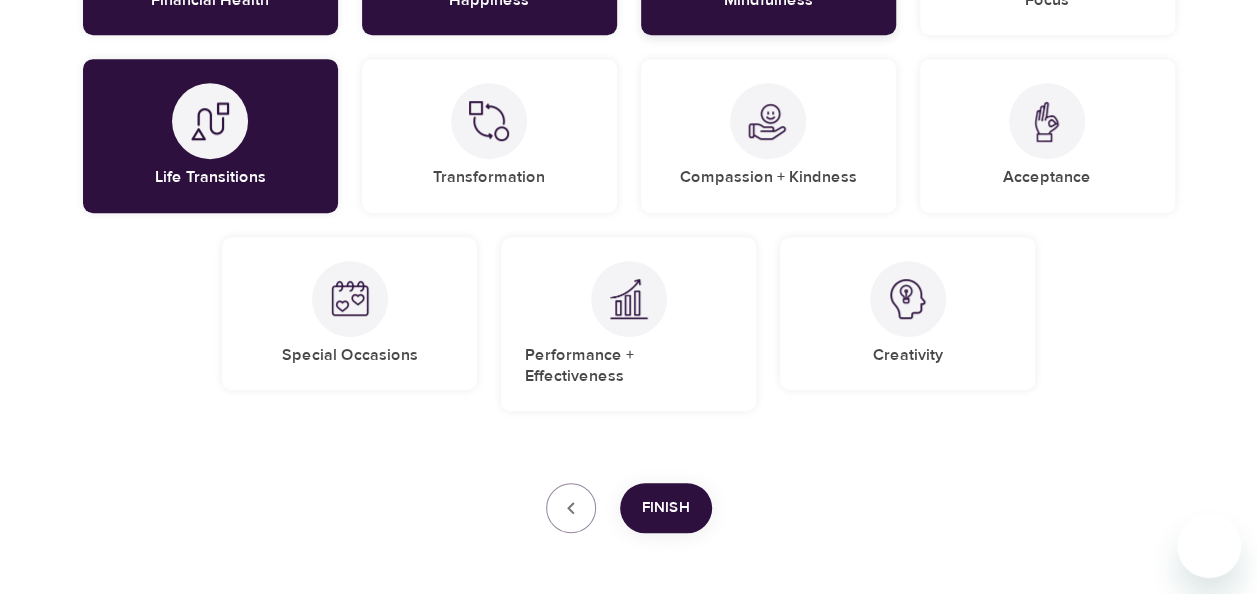 scroll, scrollTop: 658, scrollLeft: 0, axis: vertical 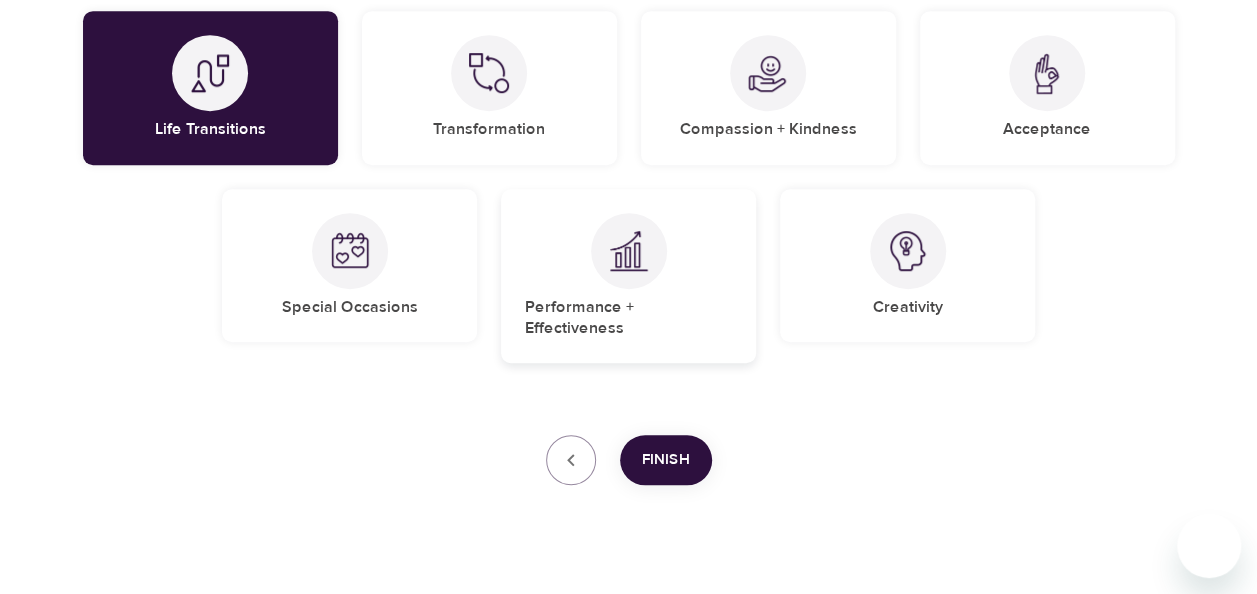 click at bounding box center (629, 250) 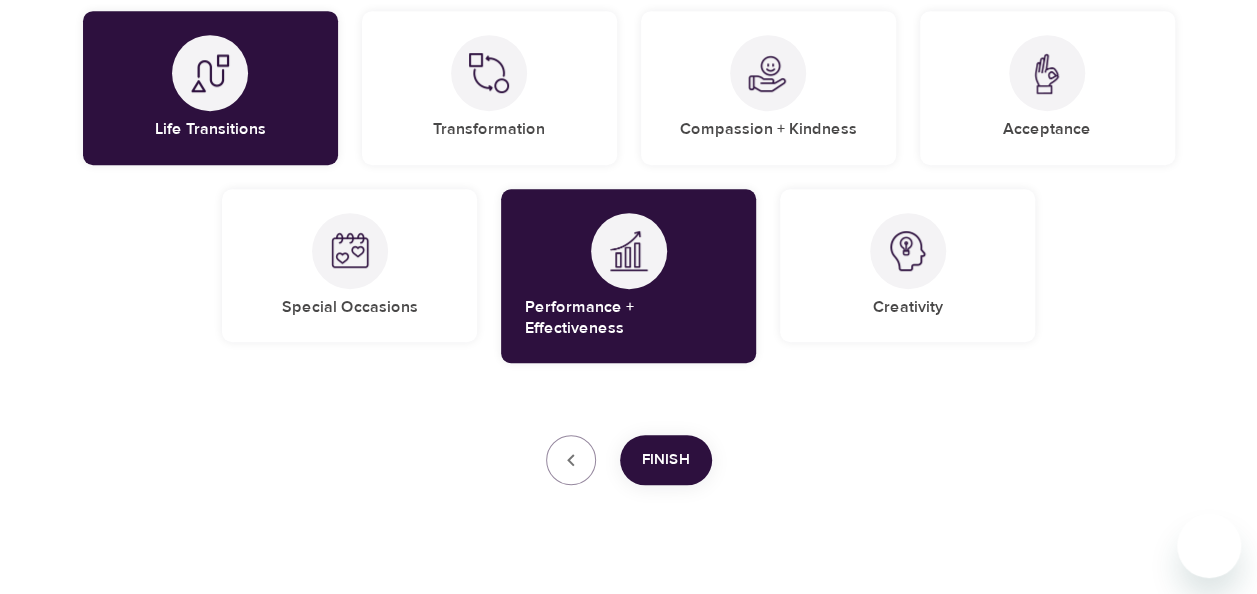 click on "Finish" at bounding box center [666, 460] 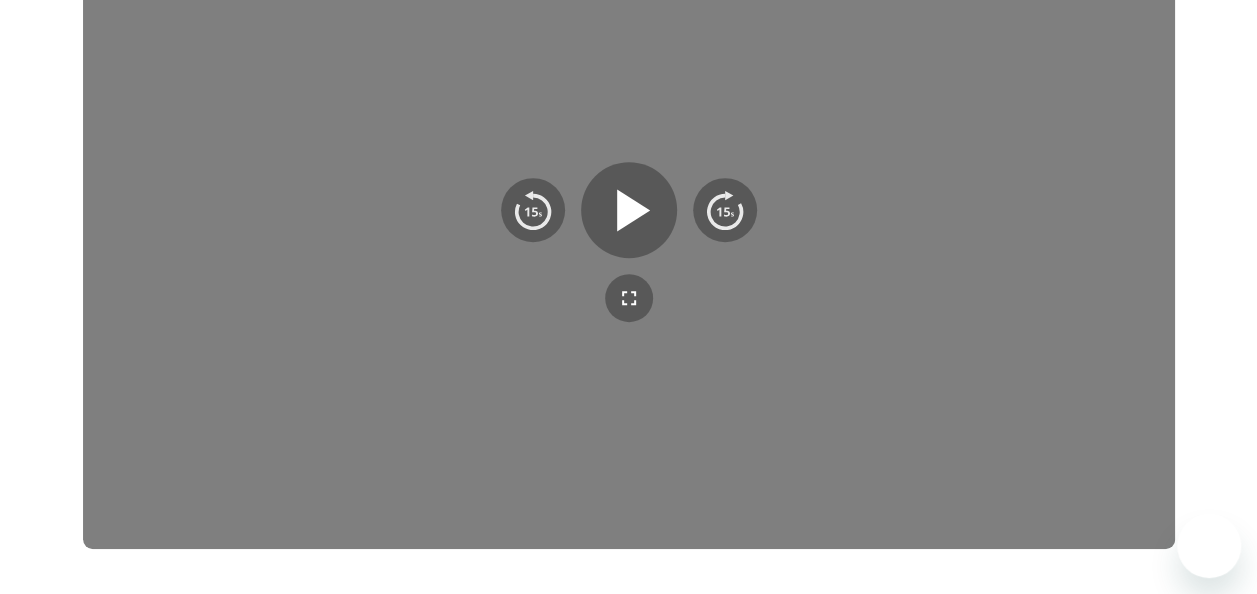 scroll, scrollTop: 326, scrollLeft: 0, axis: vertical 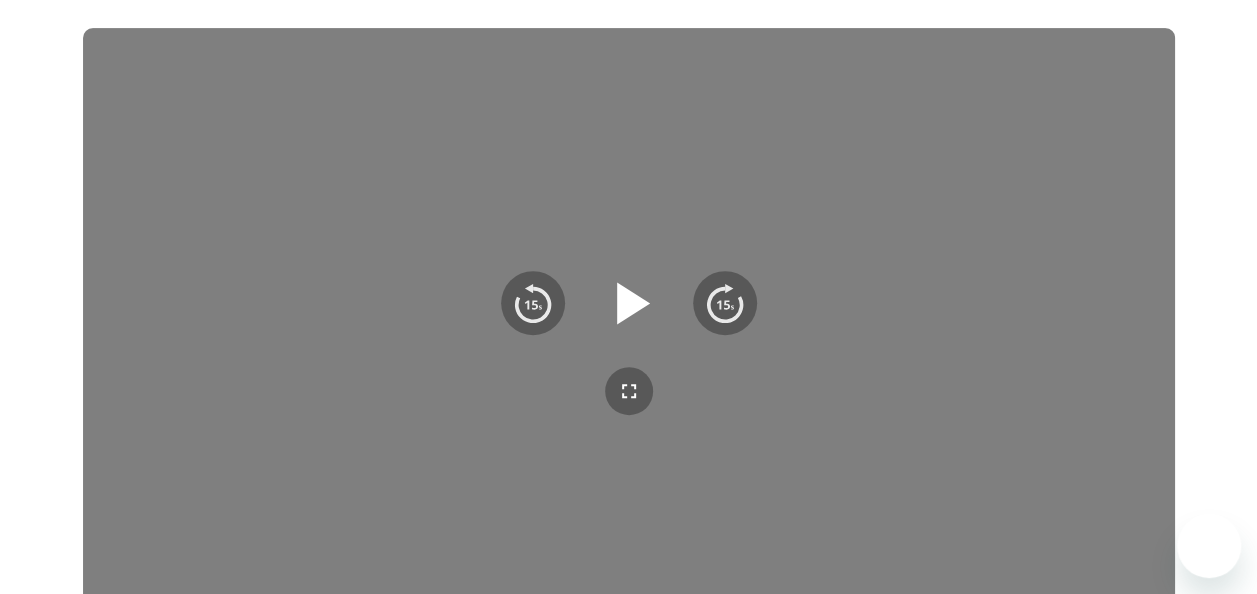 click 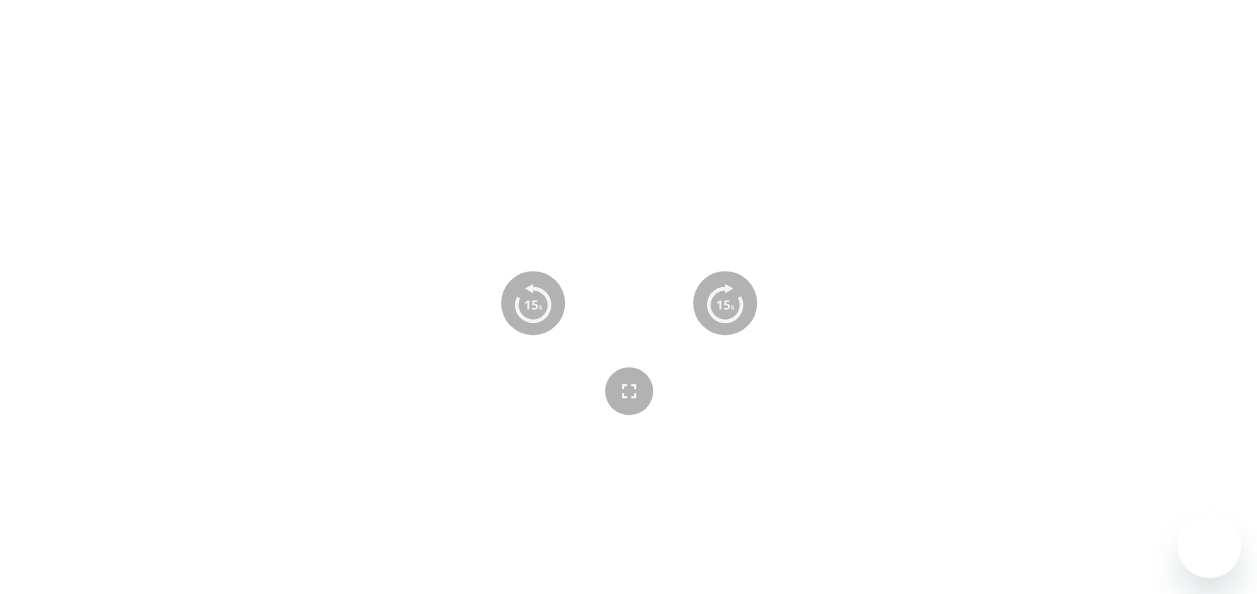 click 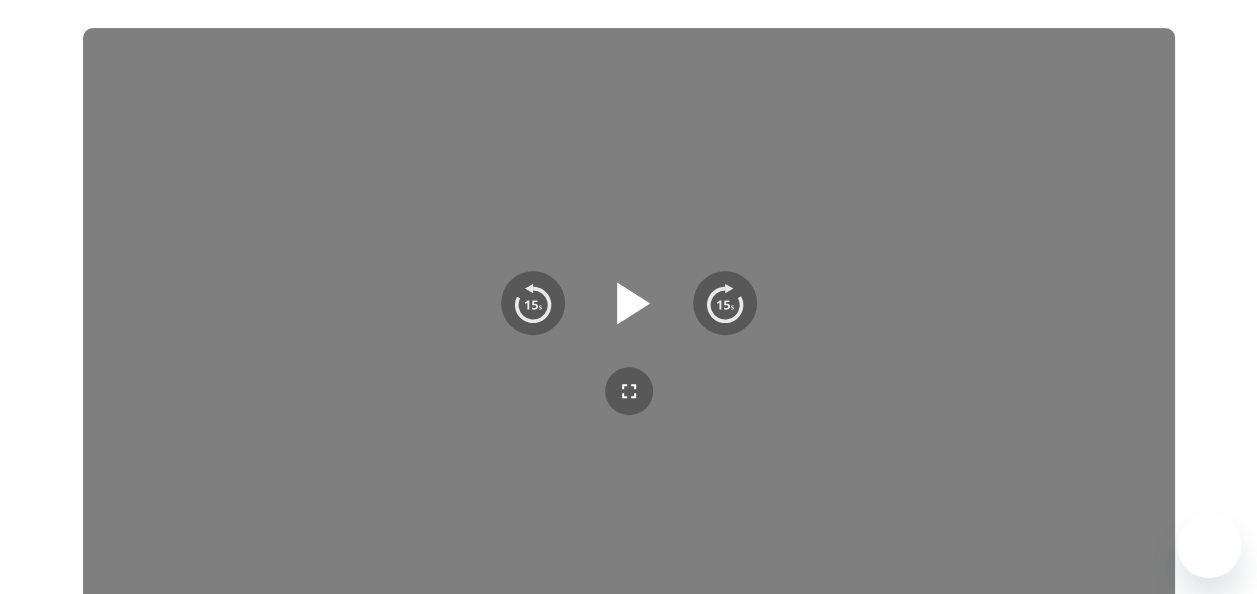 click 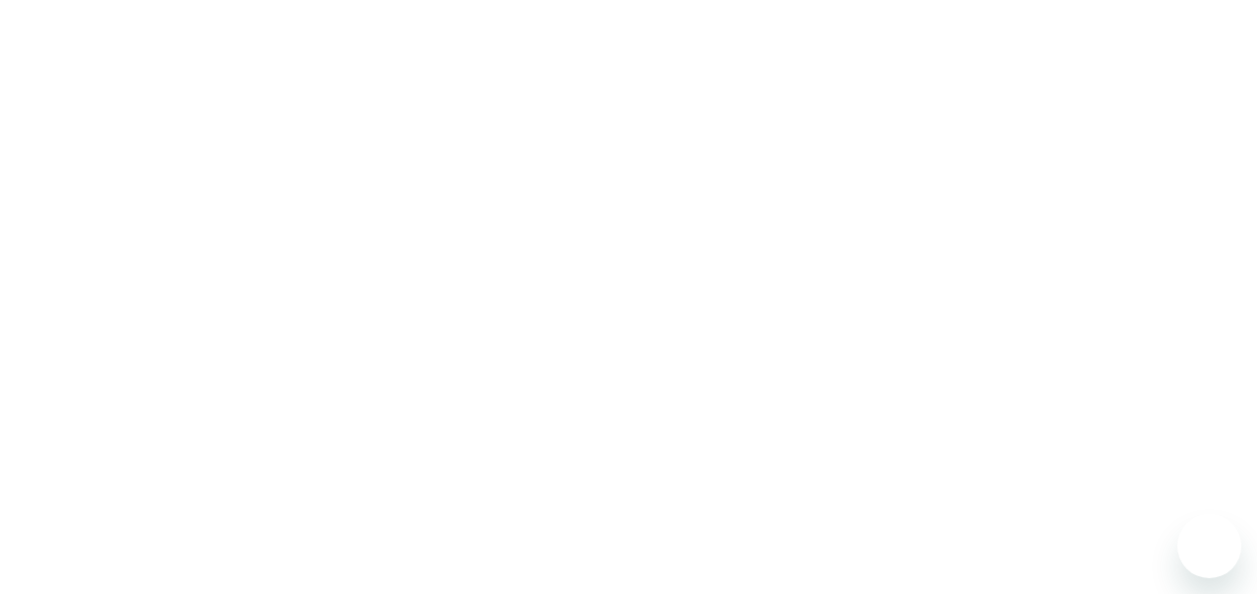scroll, scrollTop: 326, scrollLeft: 0, axis: vertical 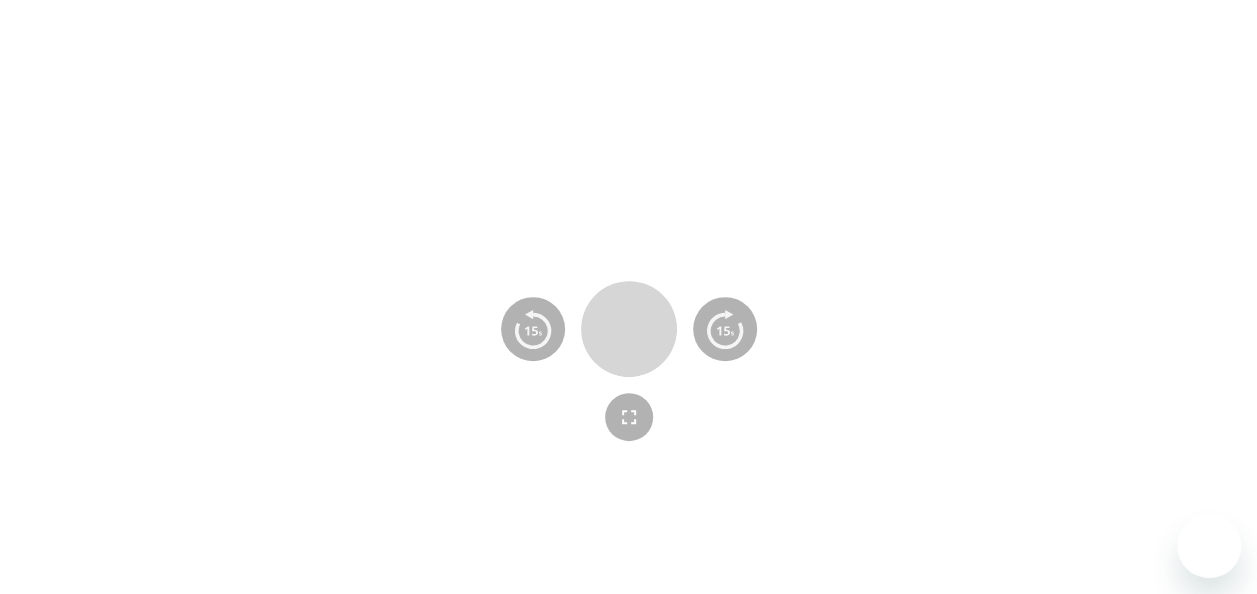 click at bounding box center [629, 329] 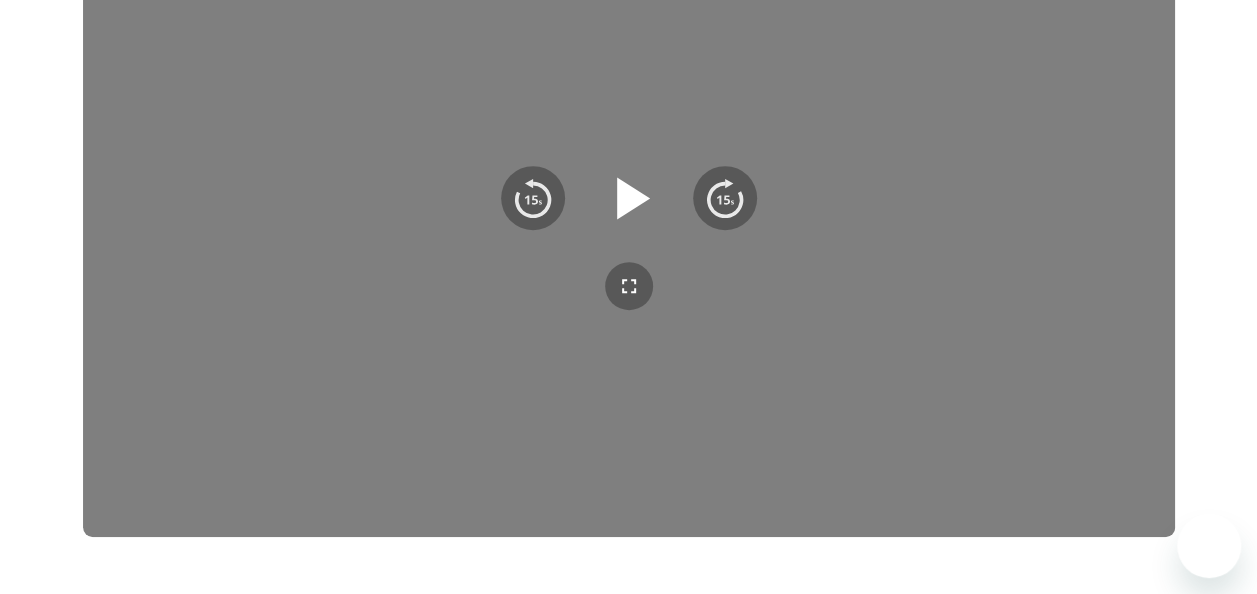 scroll, scrollTop: 400, scrollLeft: 0, axis: vertical 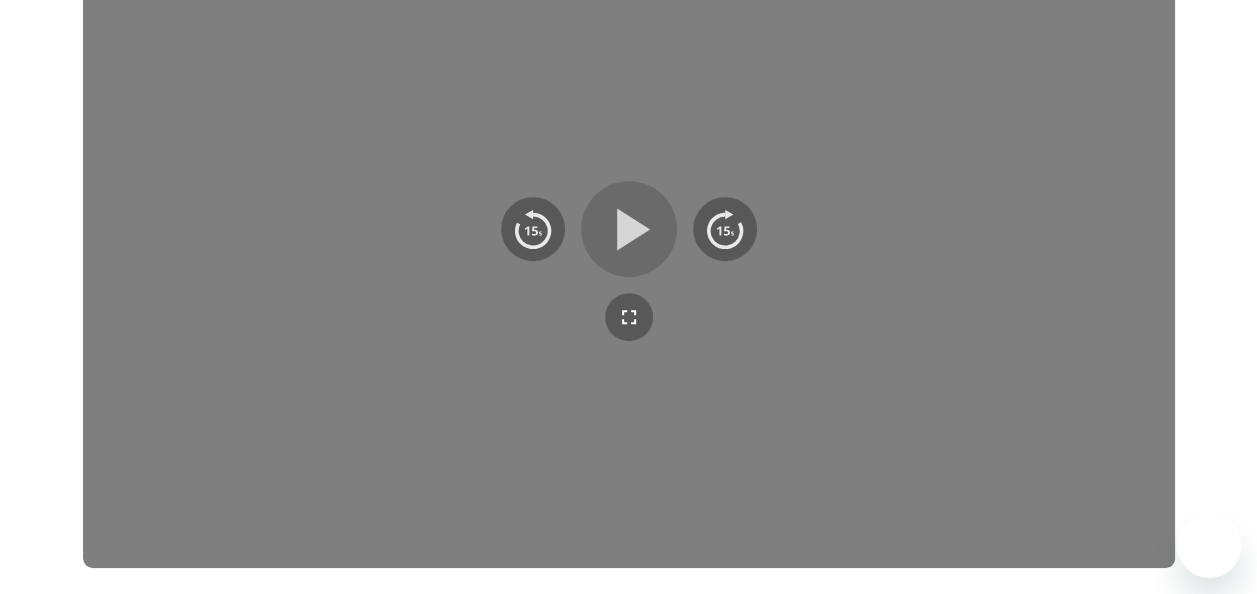 click 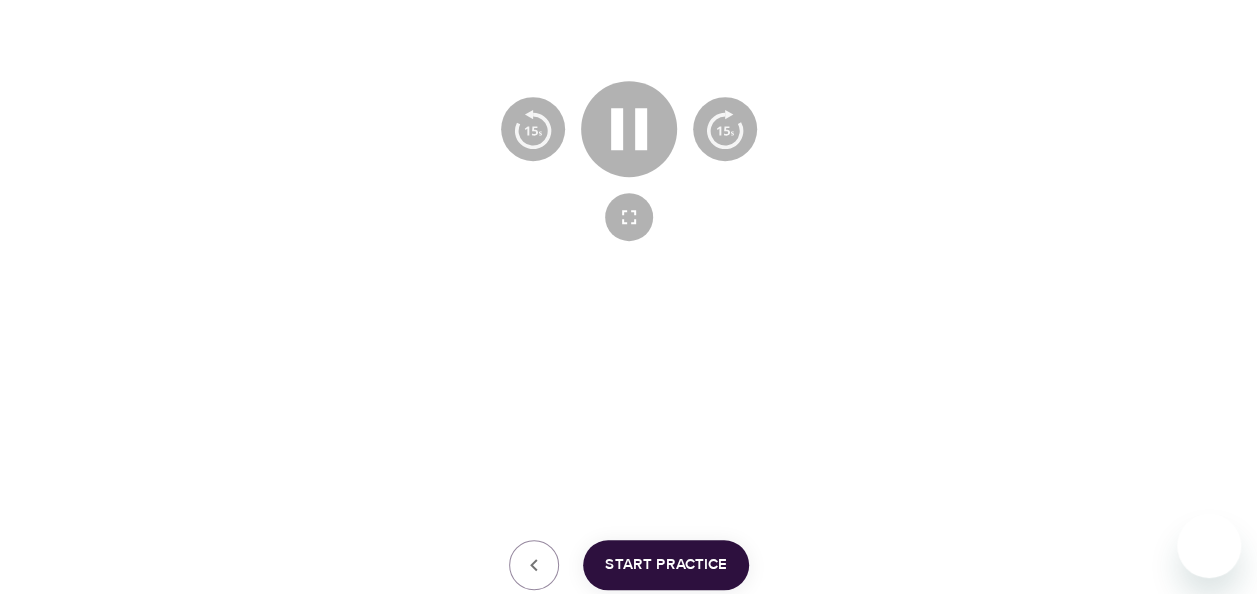type 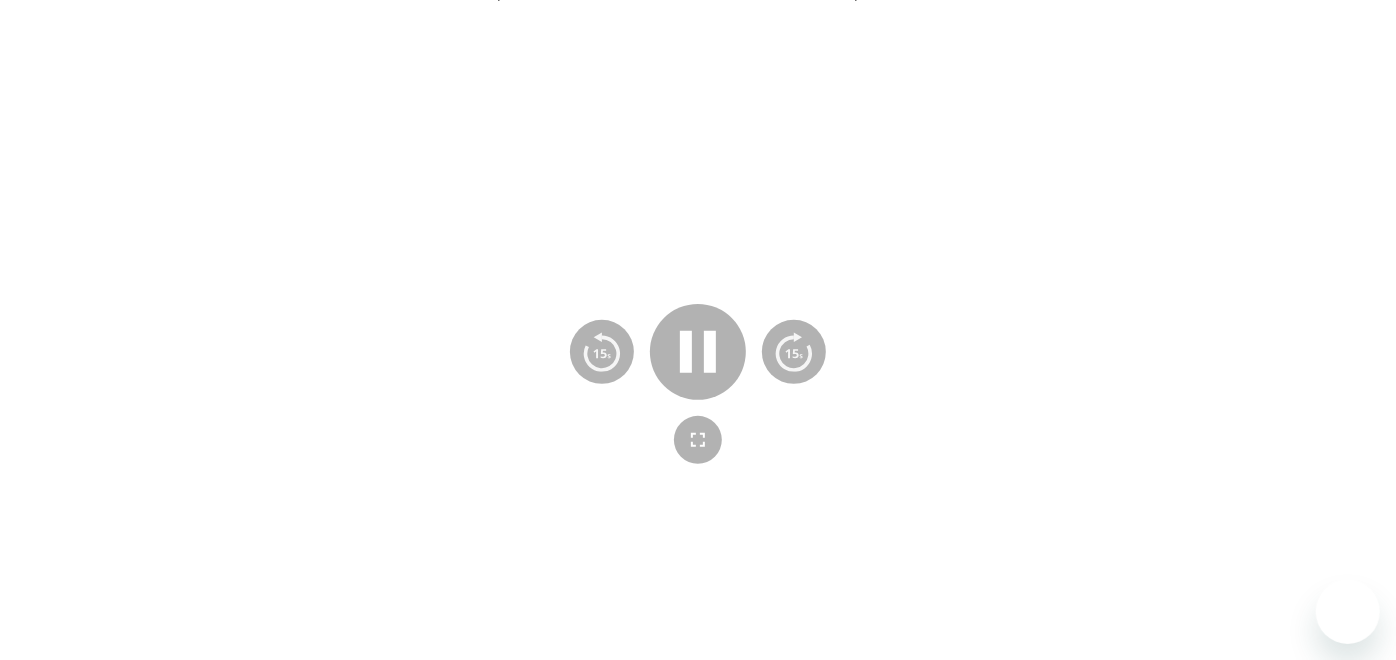 scroll, scrollTop: 388, scrollLeft: 0, axis: vertical 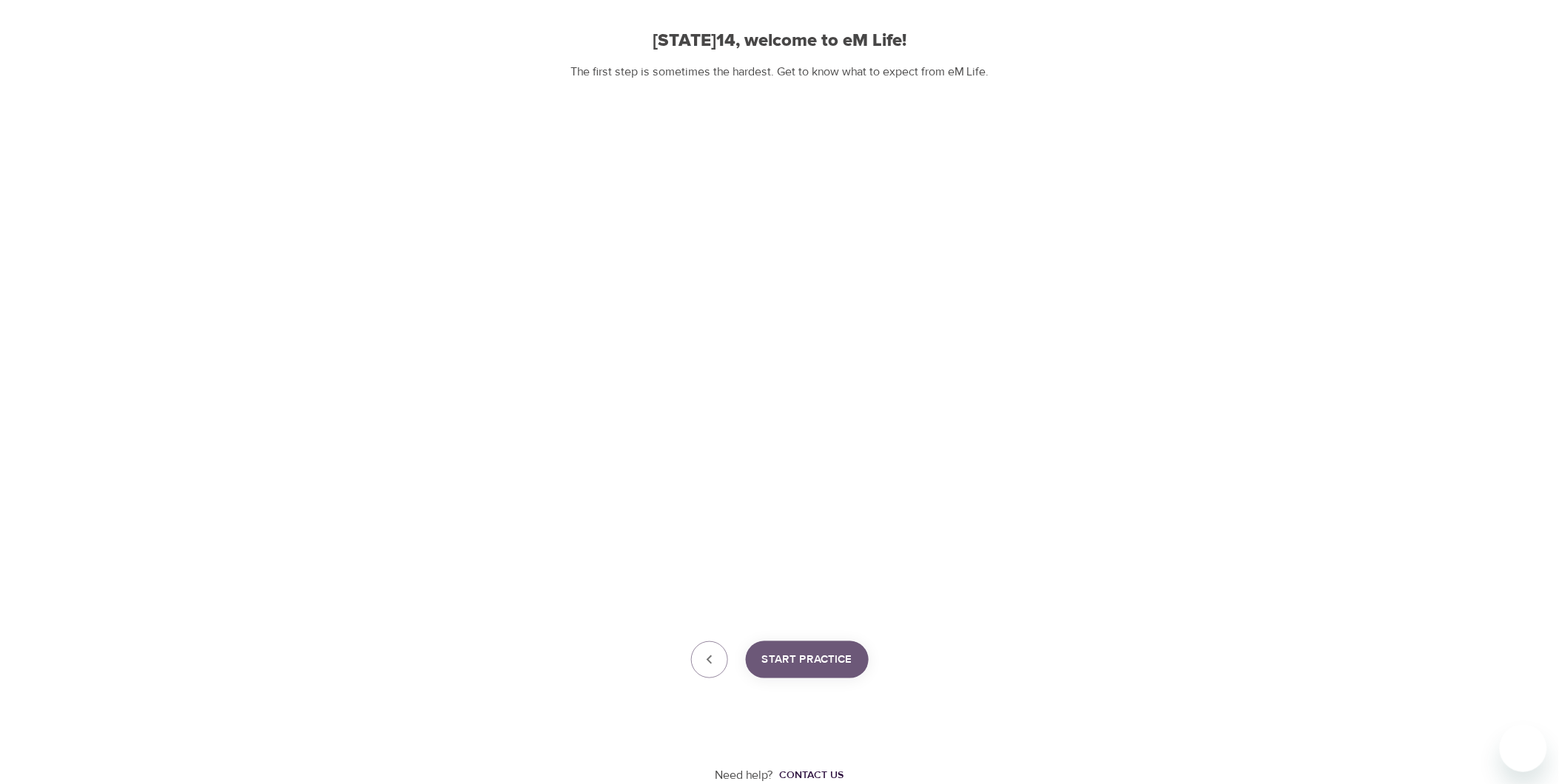 click on "Start Practice" at bounding box center [807, 660] 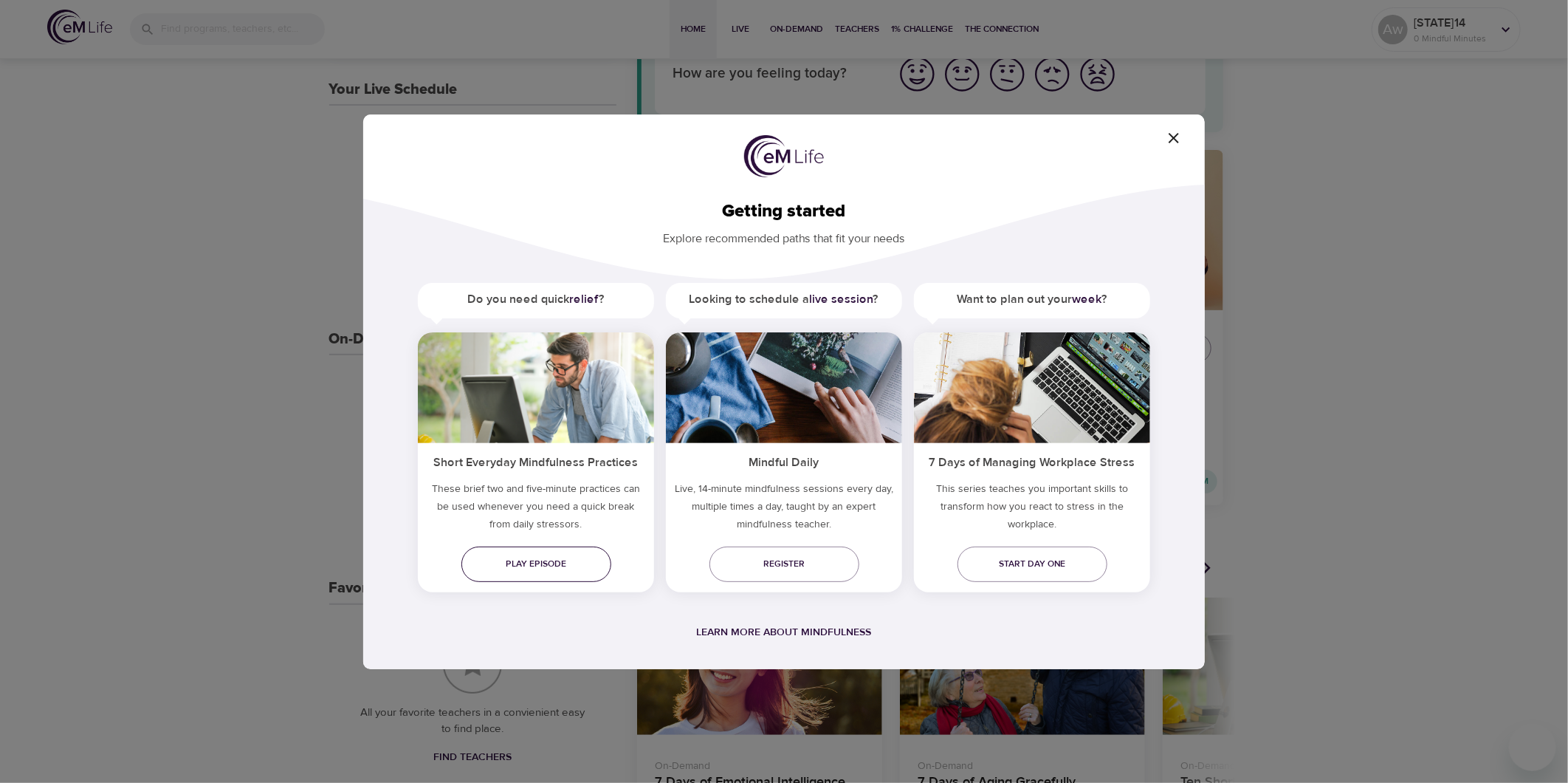 click on "Play episode" at bounding box center [536, 564] 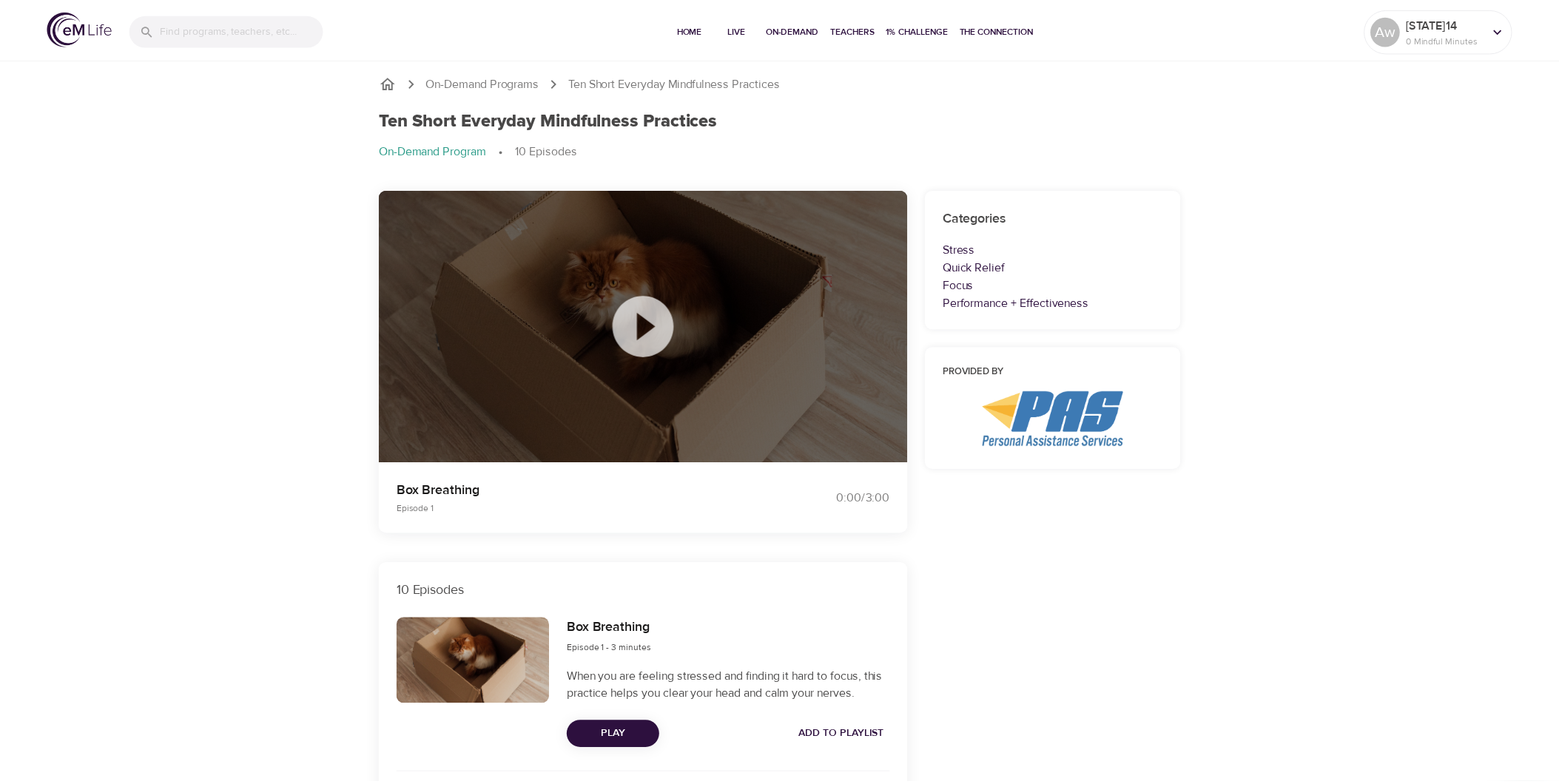 scroll, scrollTop: 0, scrollLeft: 0, axis: both 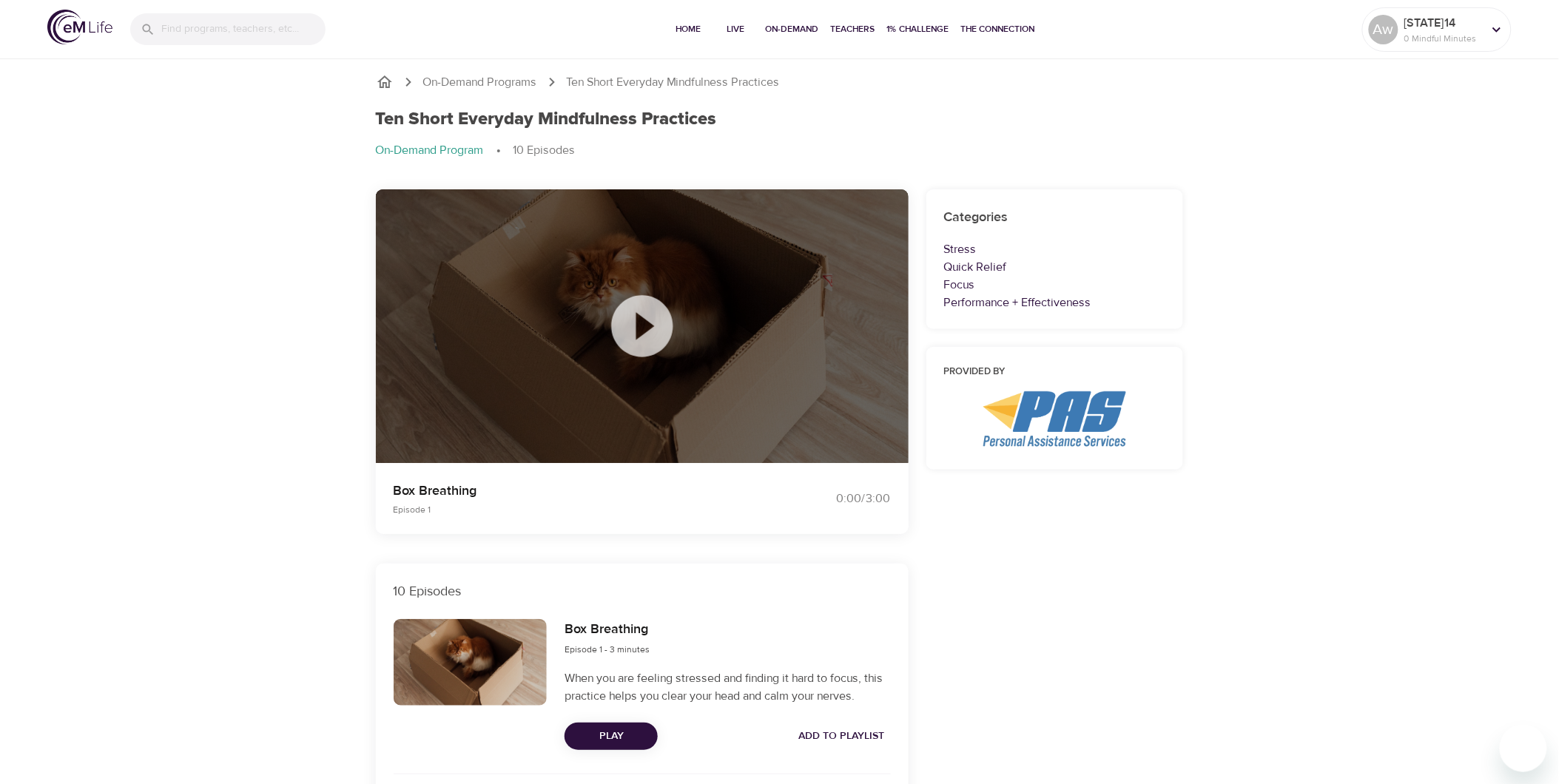 click 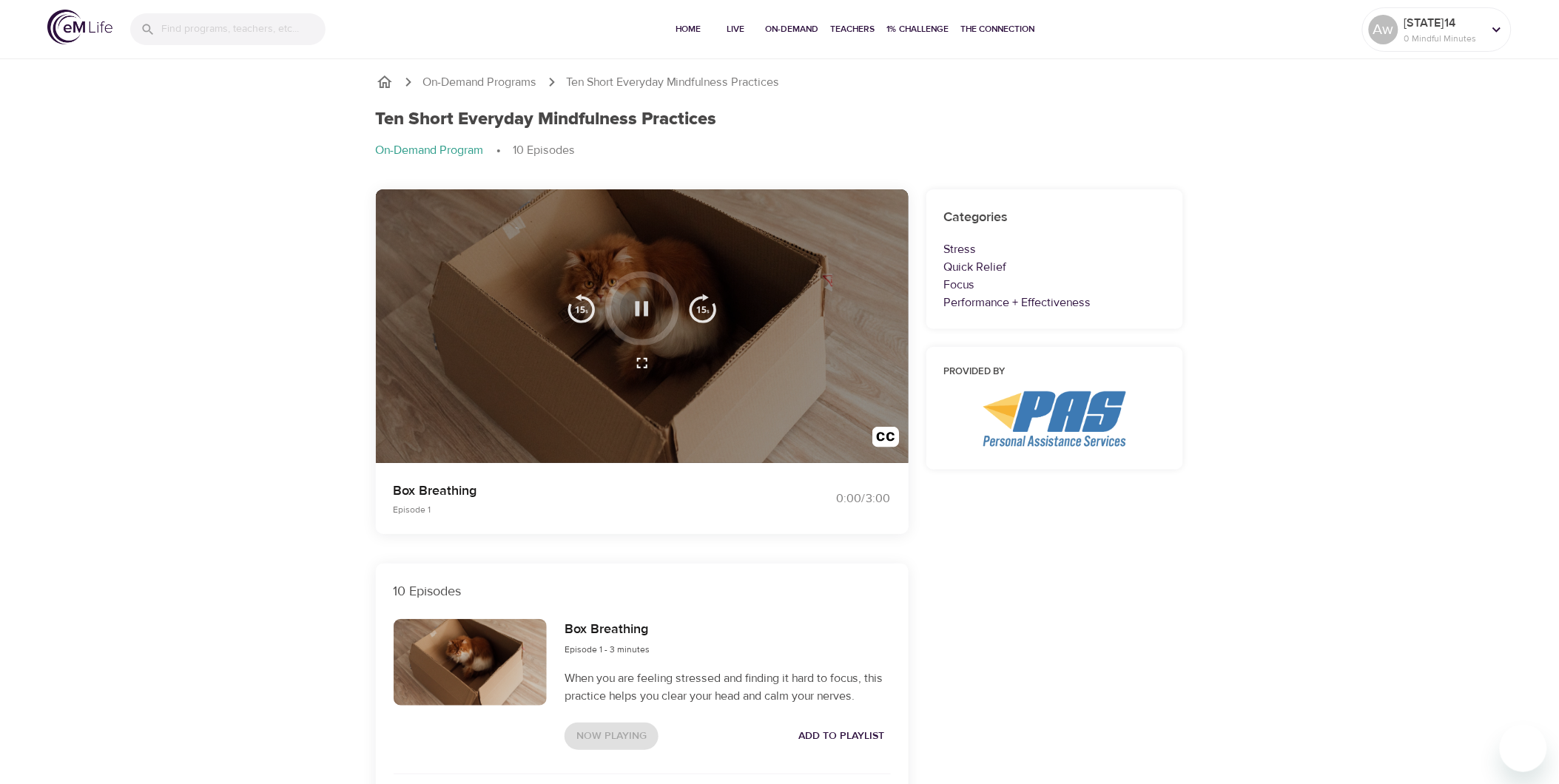 click 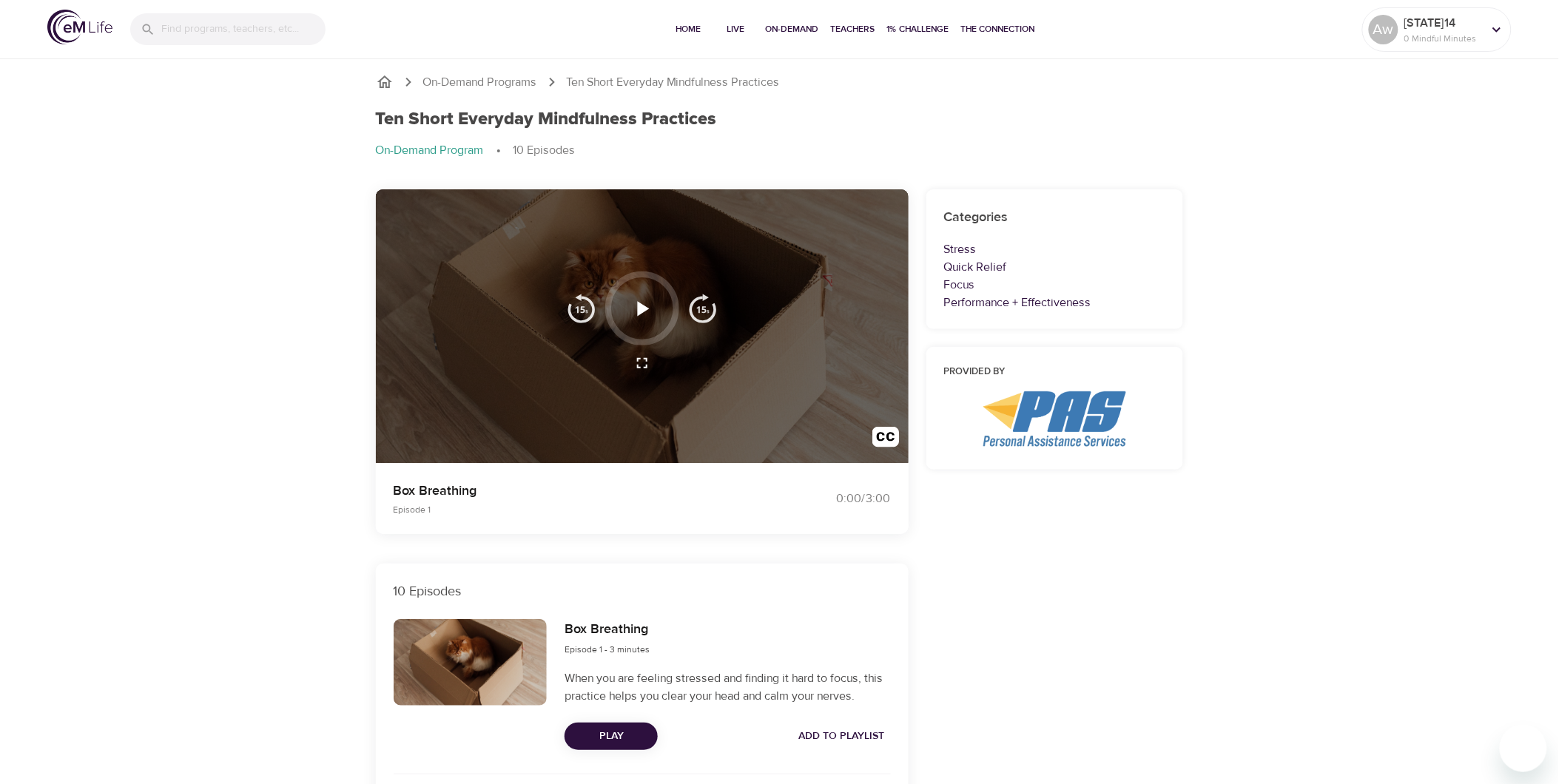 click 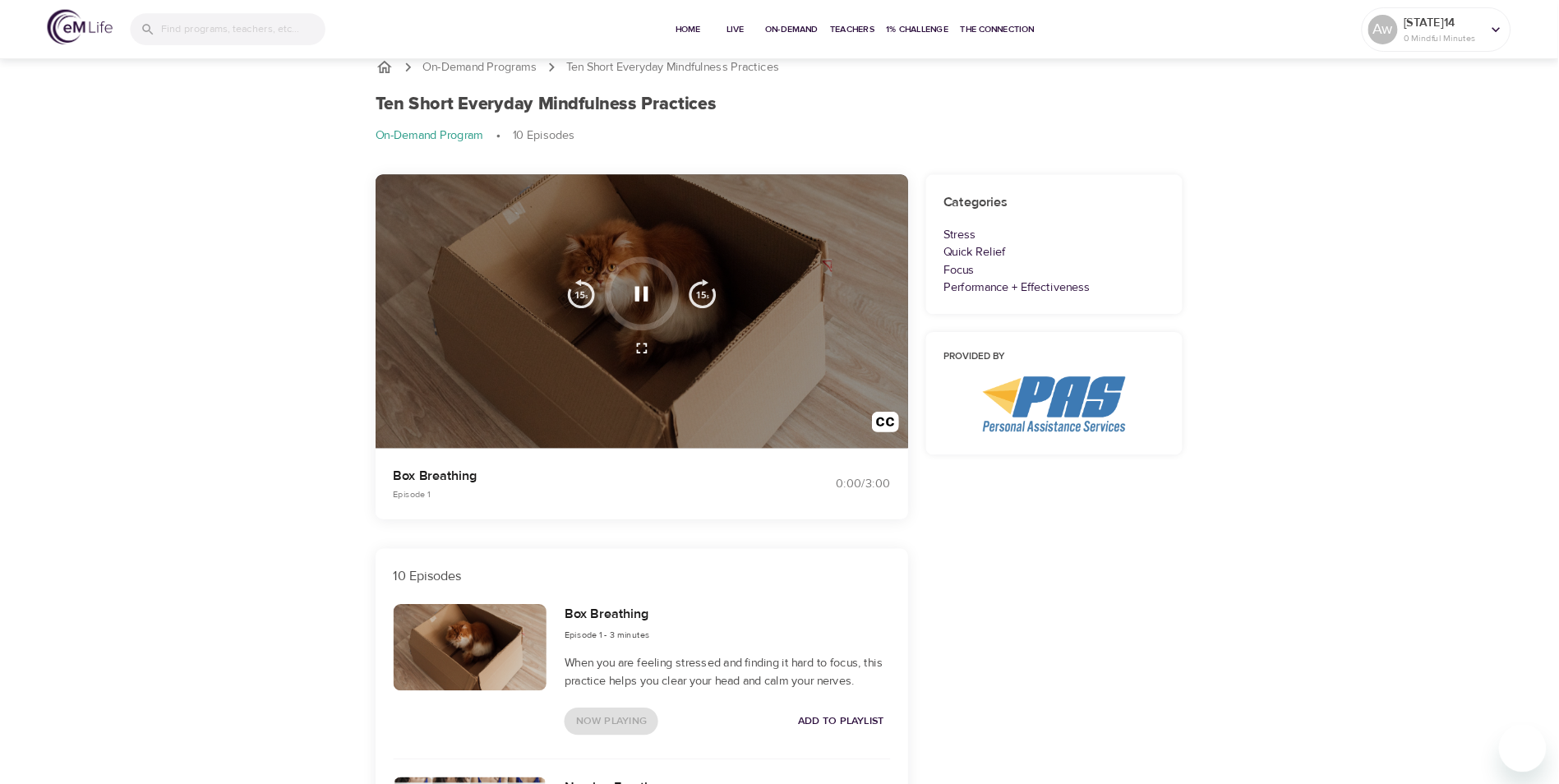 scroll, scrollTop: 0, scrollLeft: 0, axis: both 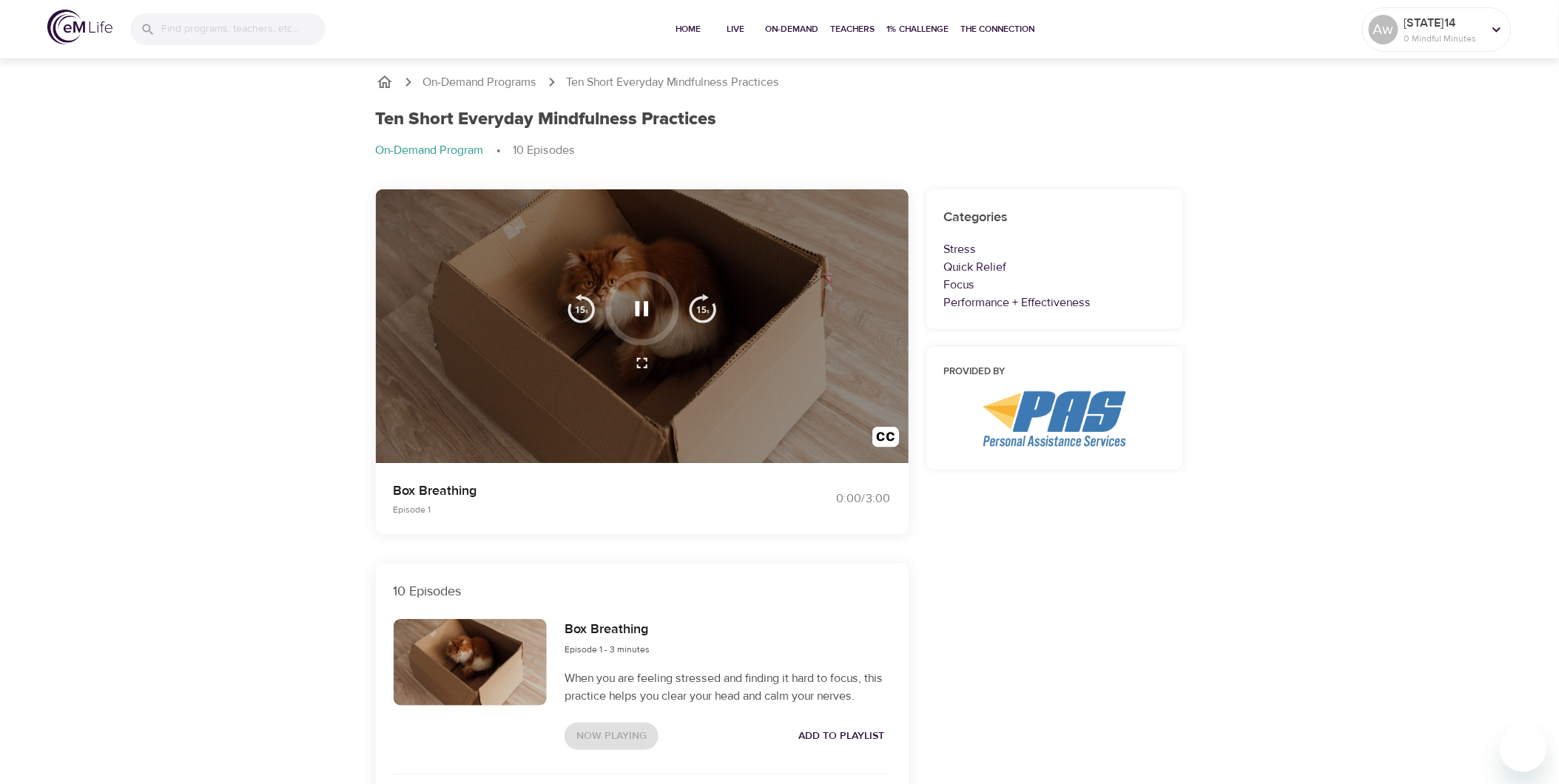 click on "On-Demand Programs Ten Short Everyday Mindfulness Practices Ten Short Everyday Mindfulness Practices On-Demand Program 10 Episodes Box Breathing Episode 1 0:00  /  3:00 10 Episodes Box Breathing Episode 1    - 3 minutes When you are feeling stressed and finding it hard to focus, this practice helps you clear your head and calm your nerves. Now Playing Add to Playlist Naming Emotions Episode 2    - 3 minutes 40 seconds Everyone gets triggered by difficult emotions at times and by naming the emotion, we can lessen its charge and stay calm and clear-headed. Play Add to Playlist Connecting with Nature Episode 3    - 4 minutes 46 seconds By spending a few minutes in nature, we can wash away our stress and feel more grounded and alive. Play Add to Playlist Getting Grounded Episode 4    - 3 minutes 58 seconds Busy days often find us in our thinking minds and in front of our screens. Taking a moment to connect with the feet on the ground helps us be present to the moment. Play Add to Playlist Being in the Body   Play" at bounding box center (779, 1286) 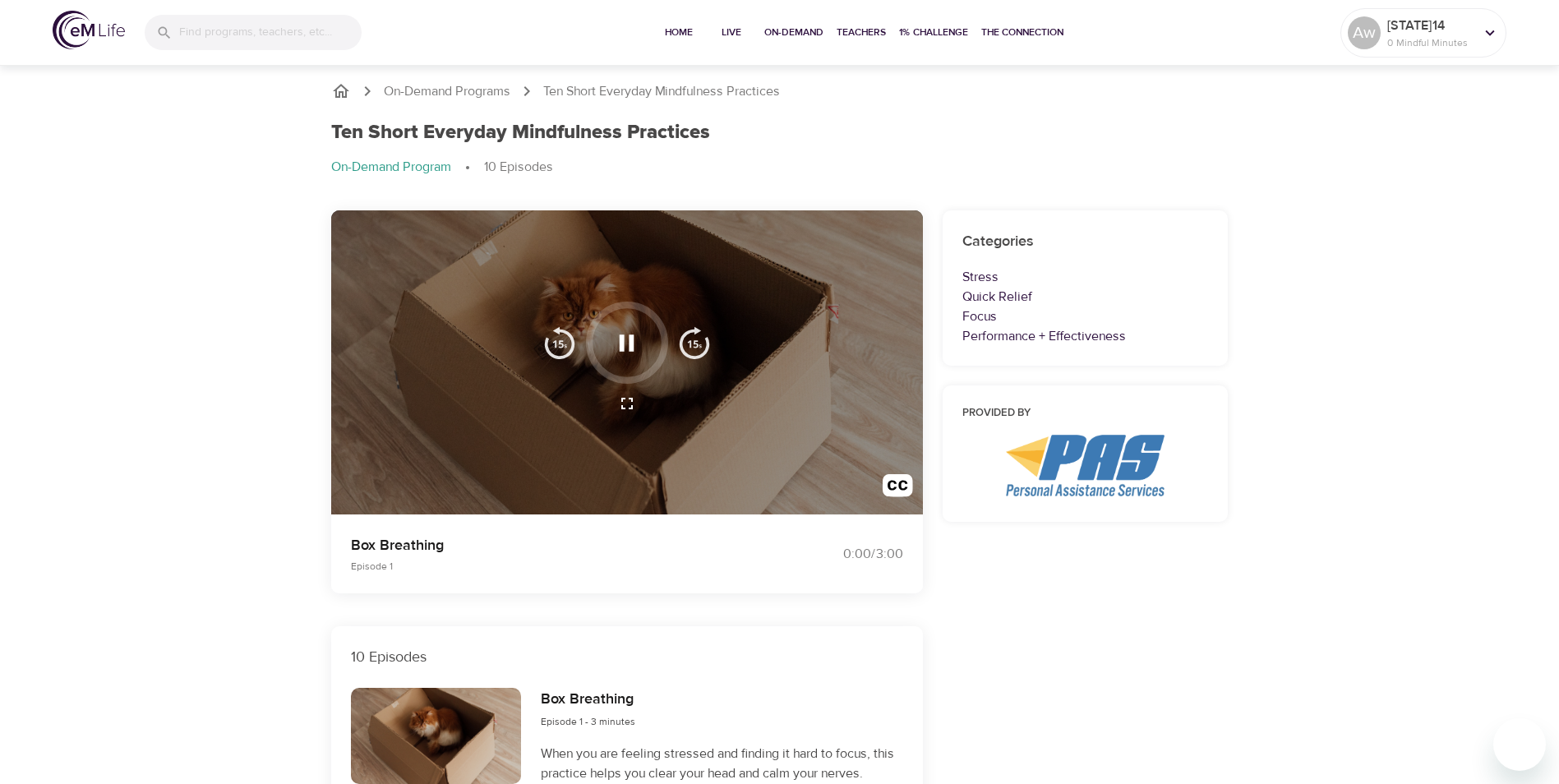 click 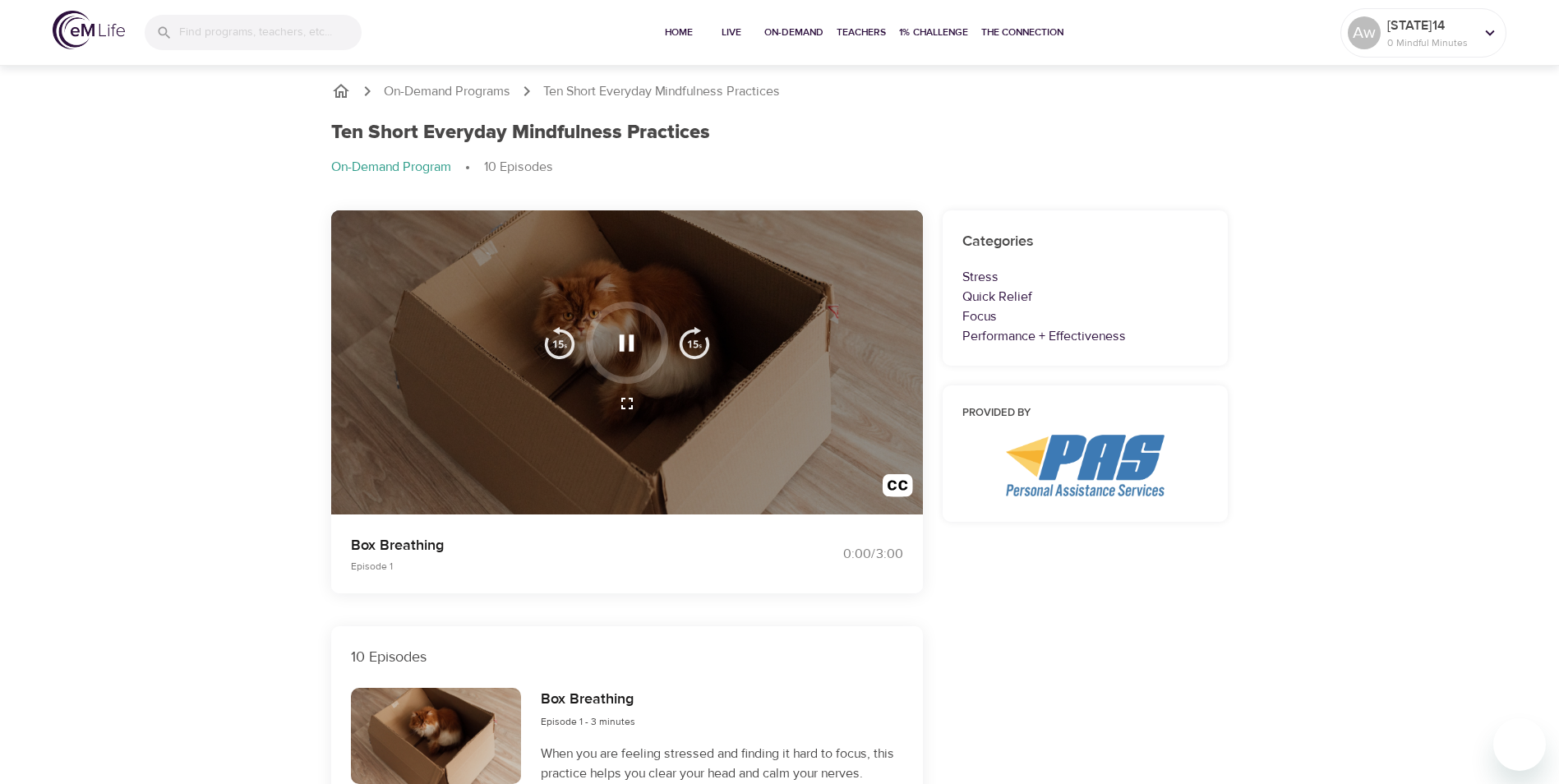click on "Box Breathing" at bounding box center (556, 545) 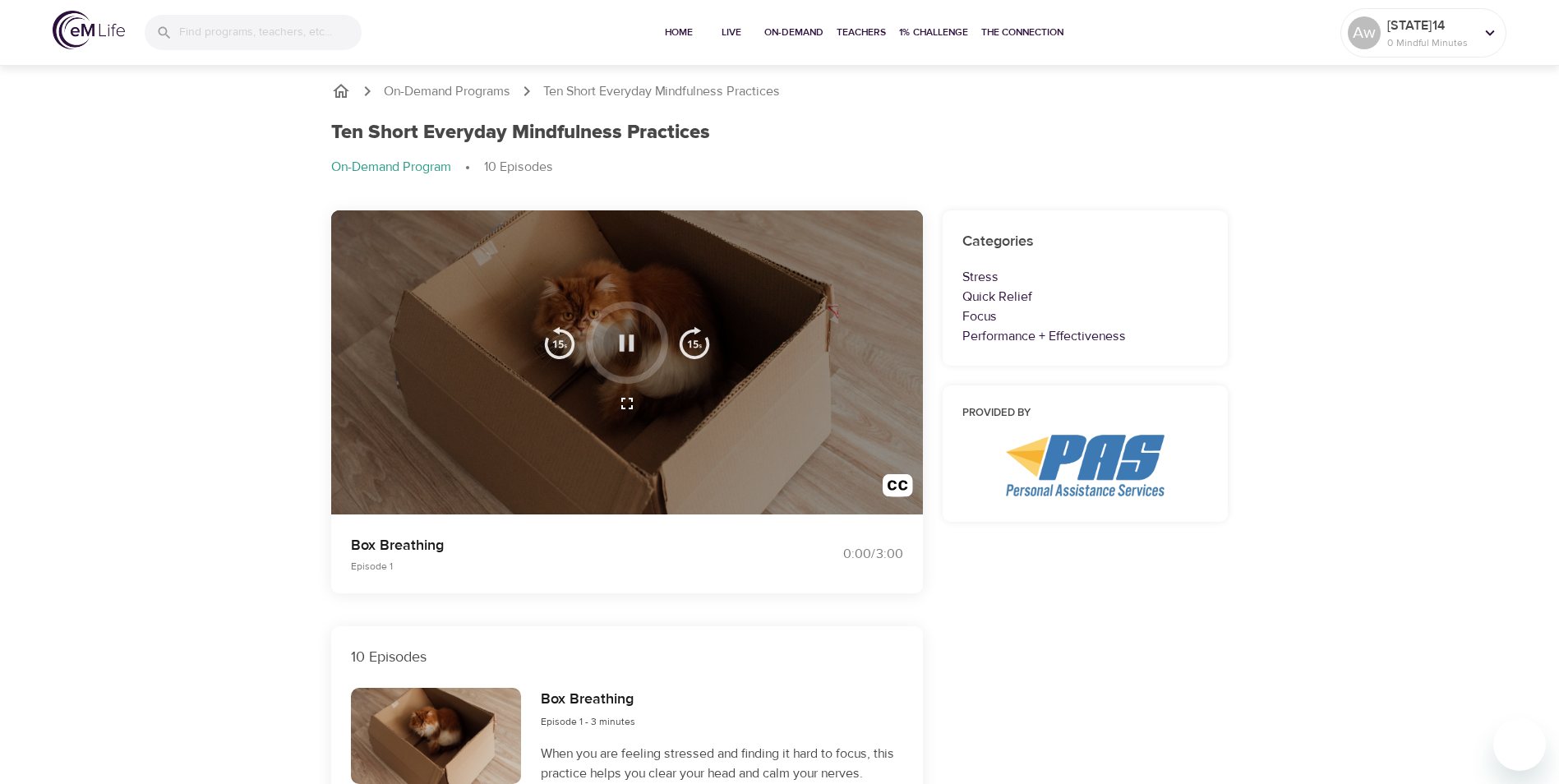 click 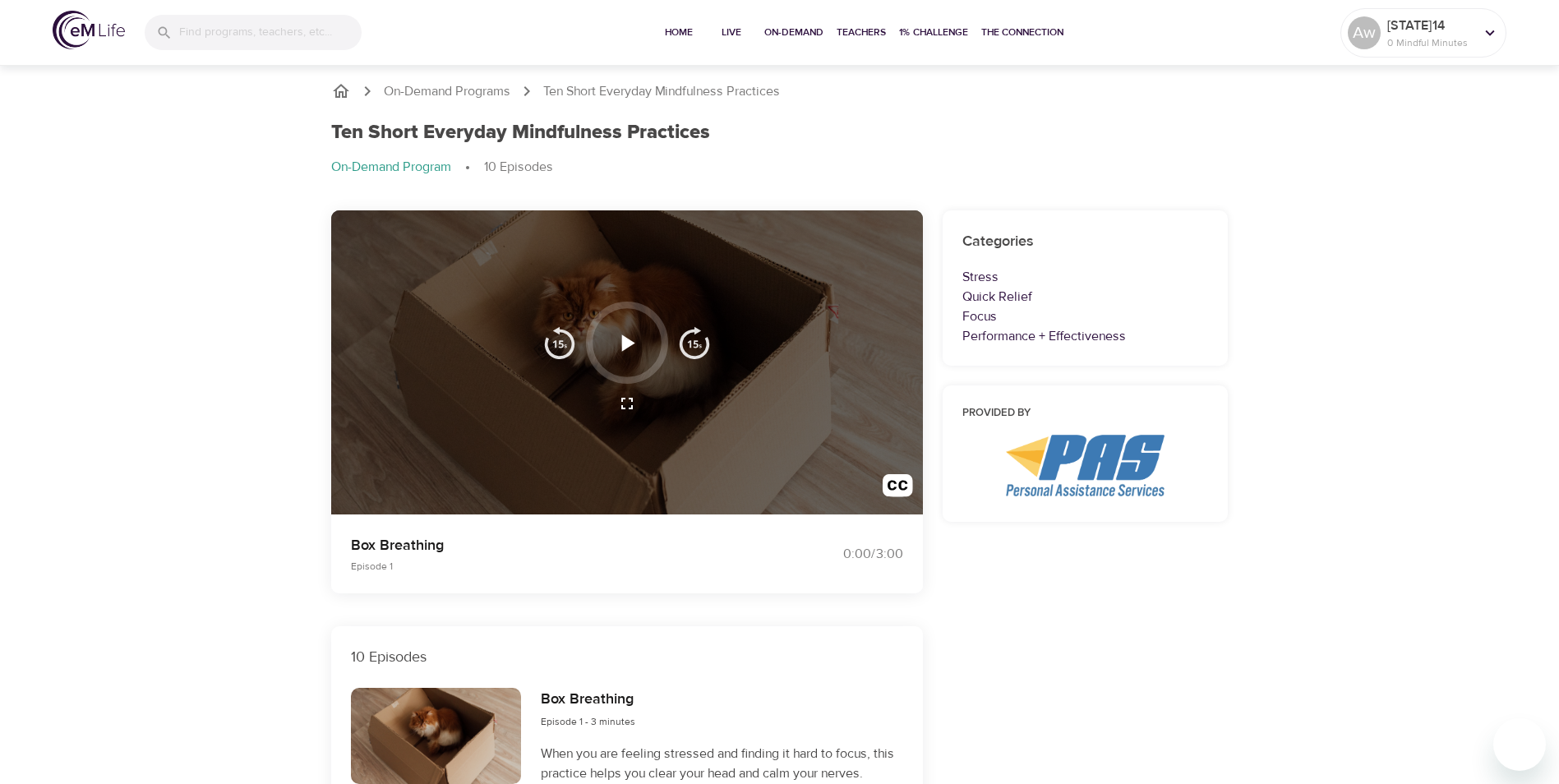 click at bounding box center (694, 343) 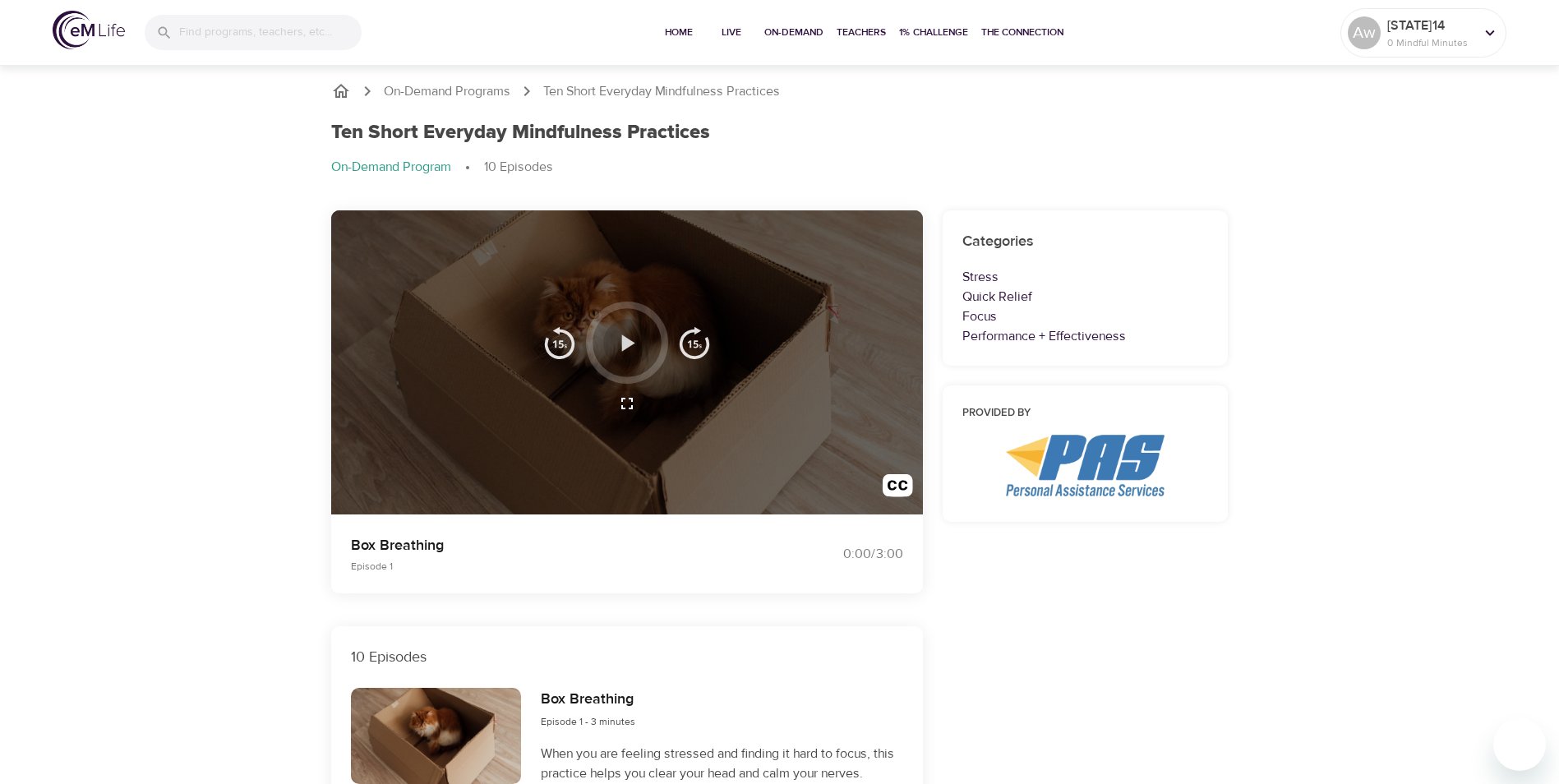 click 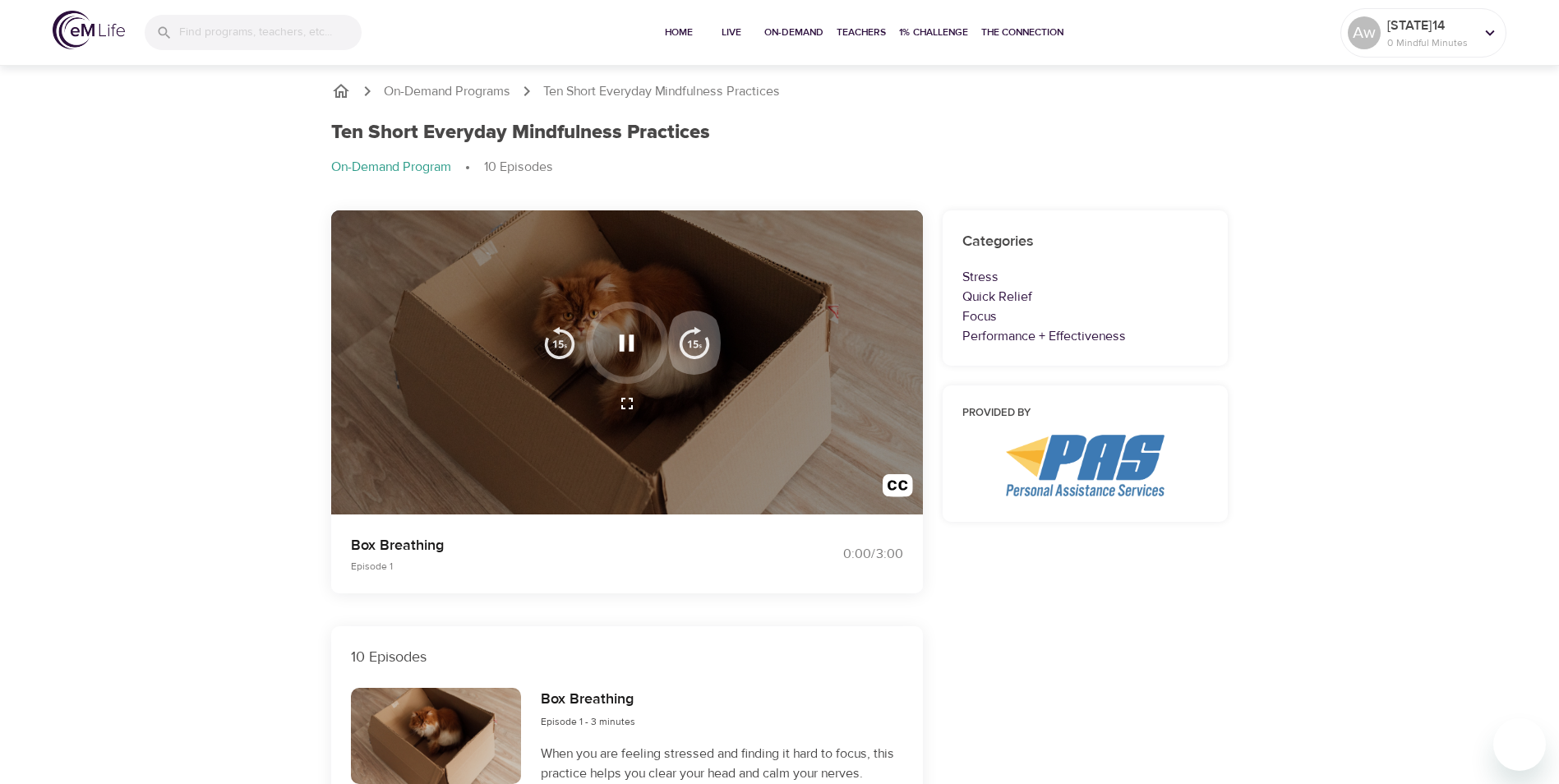 click at bounding box center [694, 343] 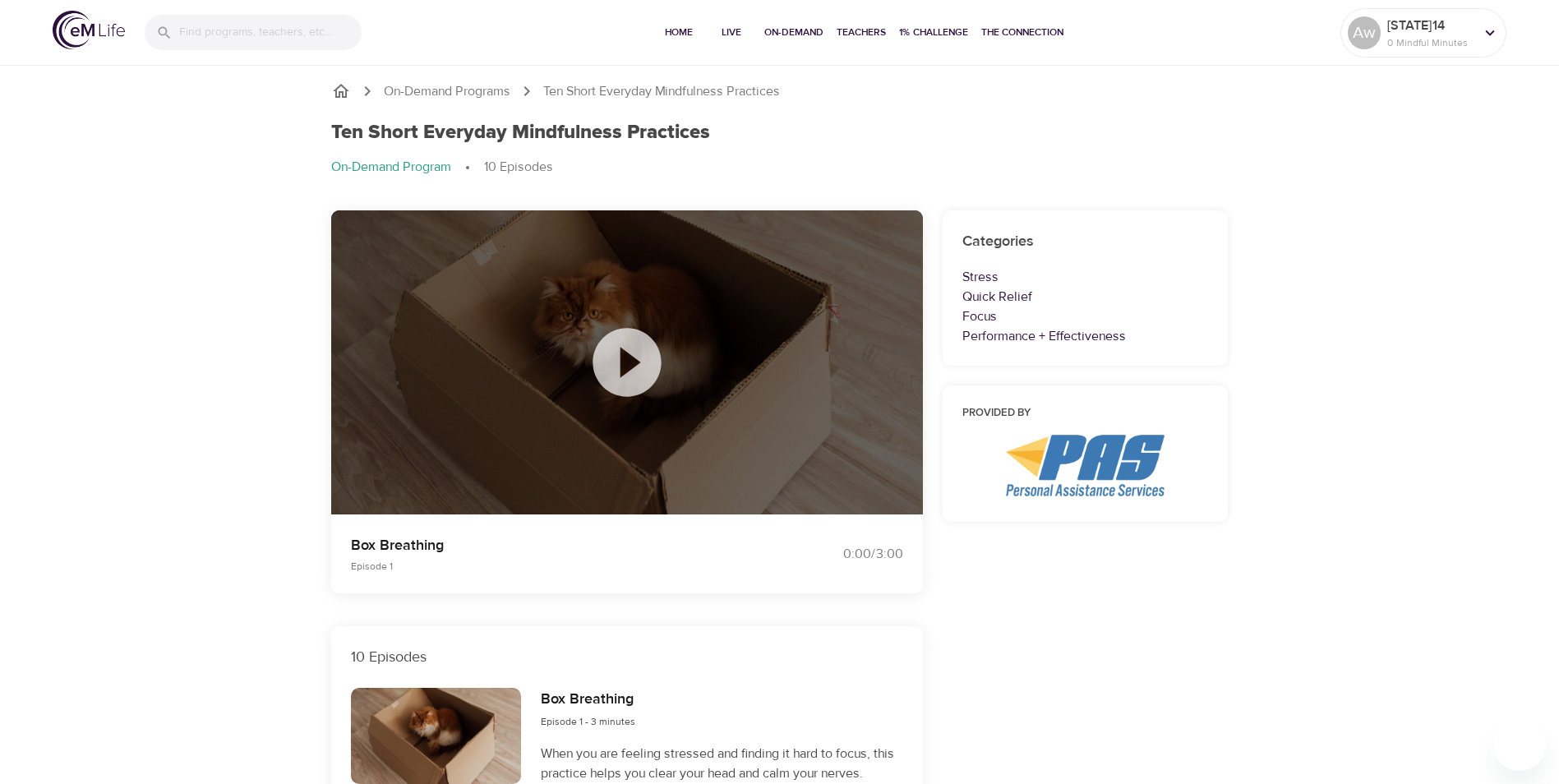 scroll, scrollTop: 0, scrollLeft: 0, axis: both 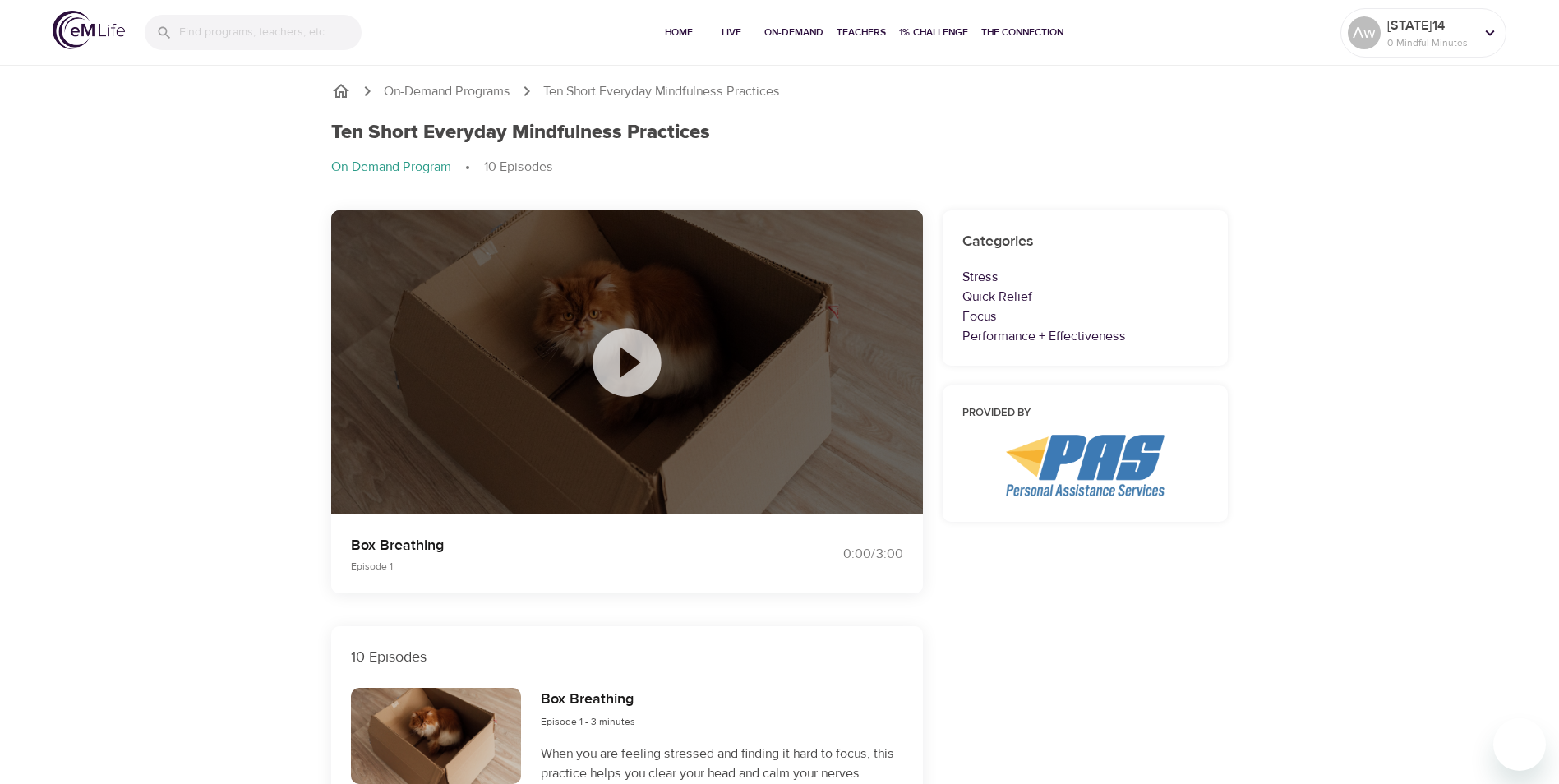 click on "Ten Short Everyday Mindfulness Practices On-Demand Program 10 Episodes" at bounding box center [780, 155] 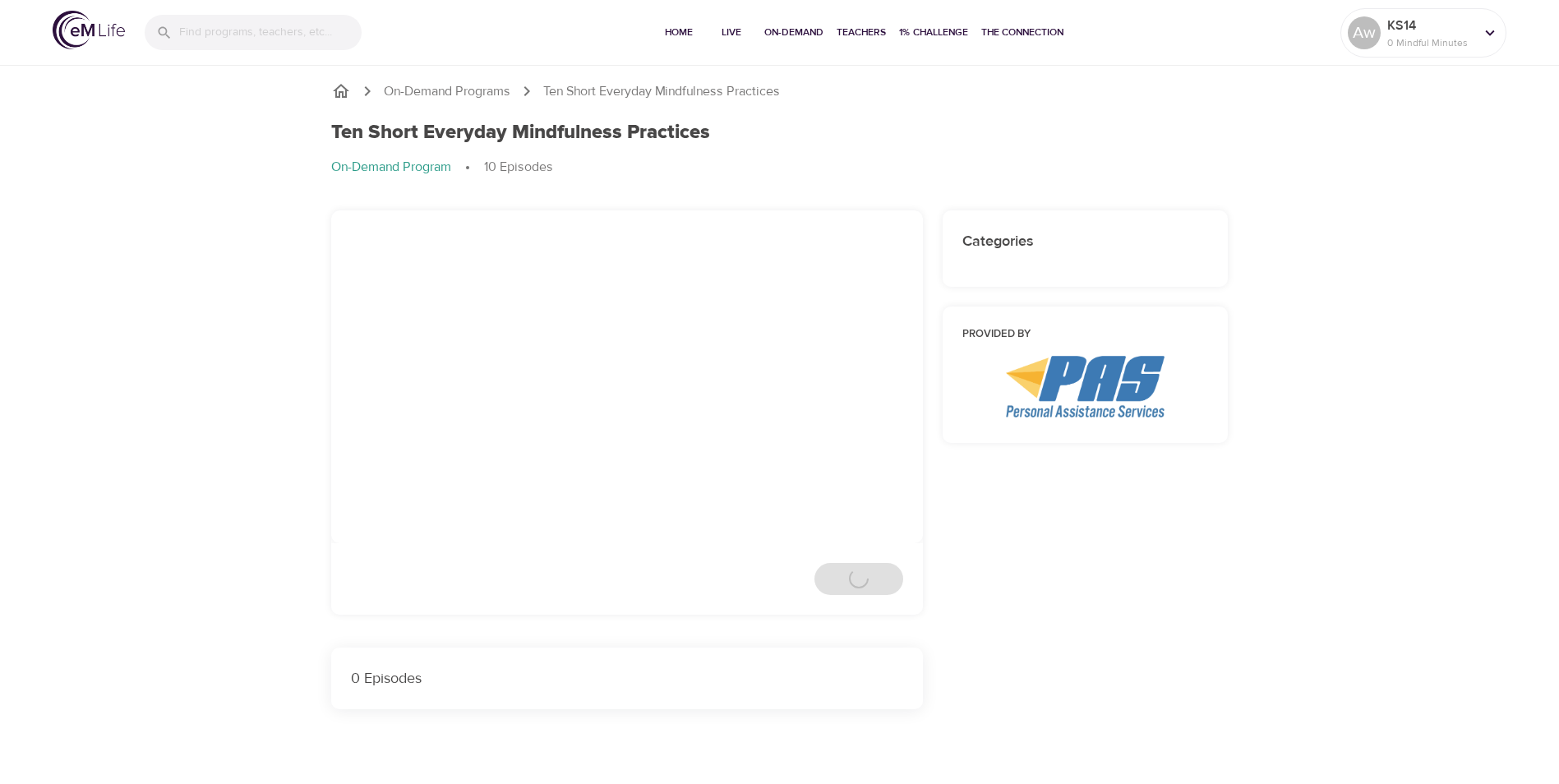 scroll, scrollTop: 0, scrollLeft: 0, axis: both 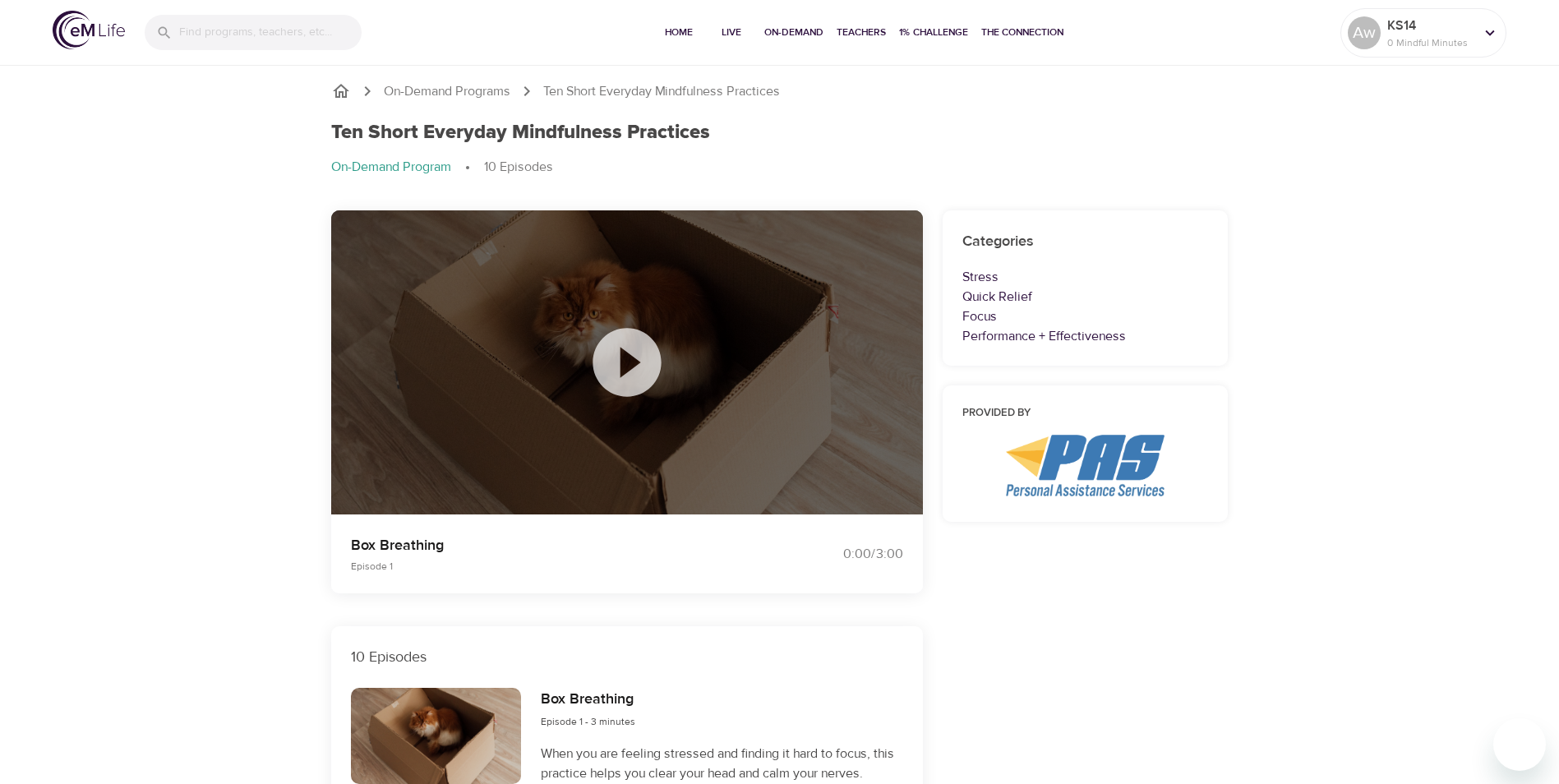 click 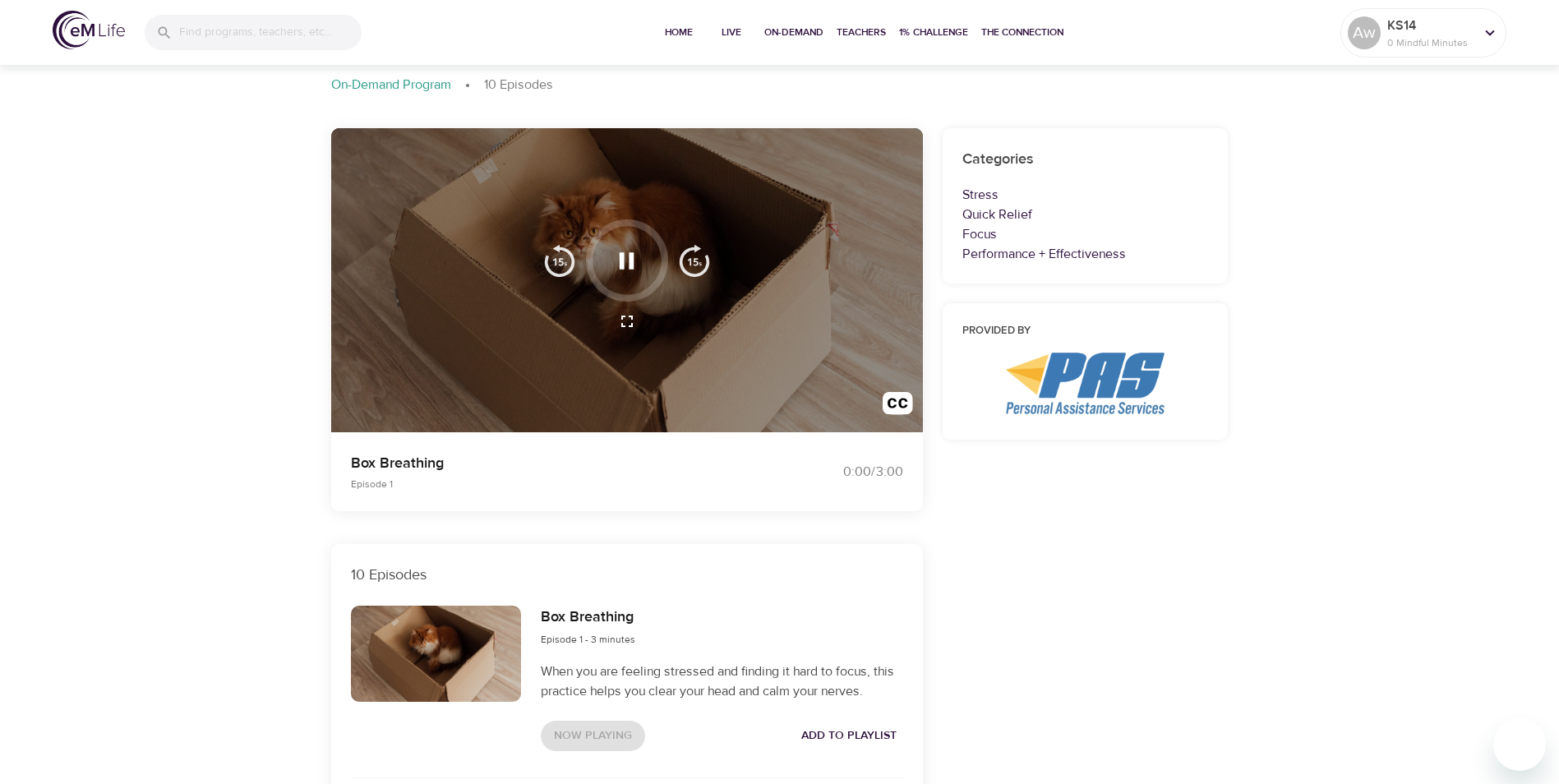 click at bounding box center [436, 653] 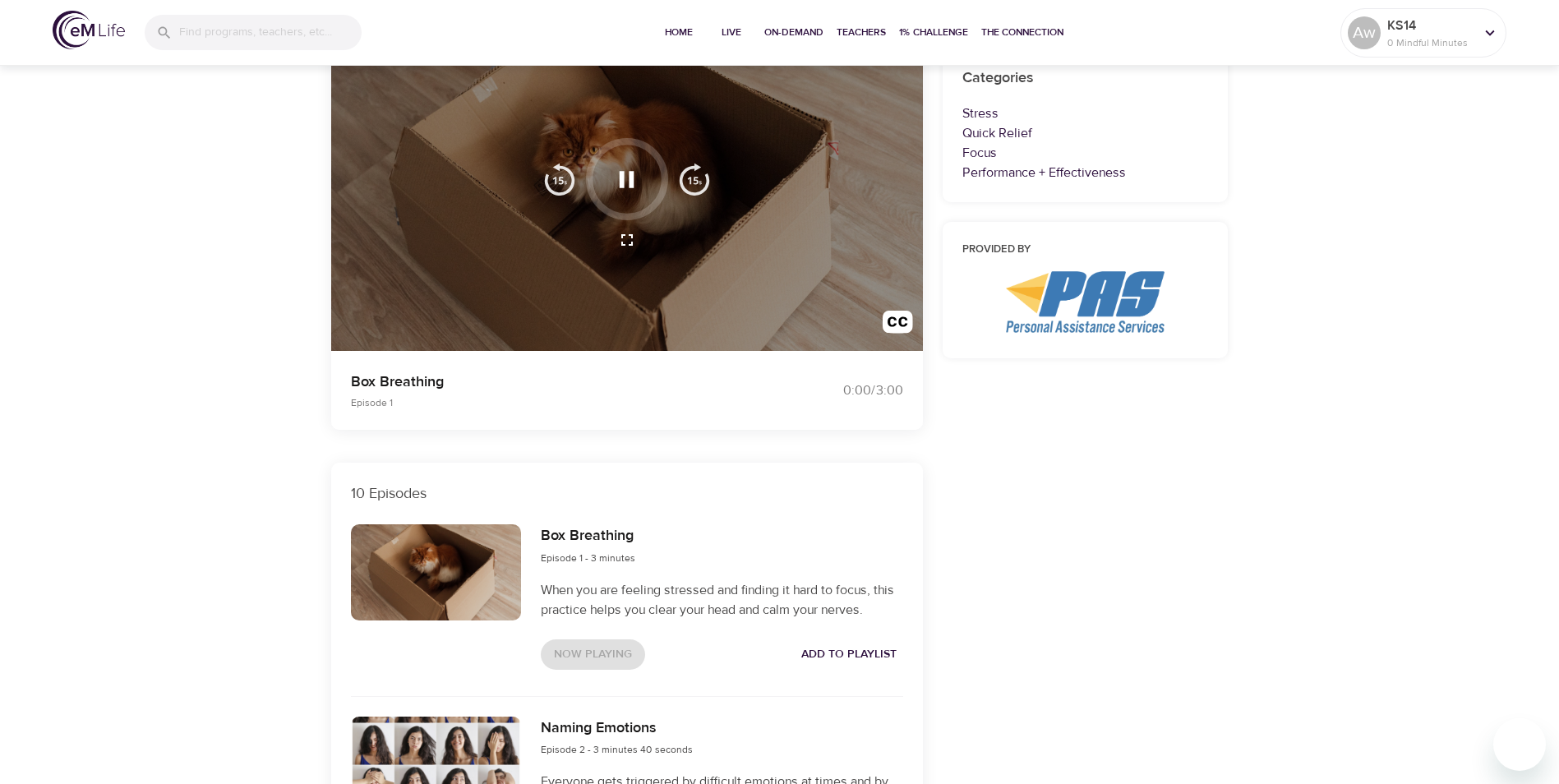 scroll, scrollTop: 164, scrollLeft: 0, axis: vertical 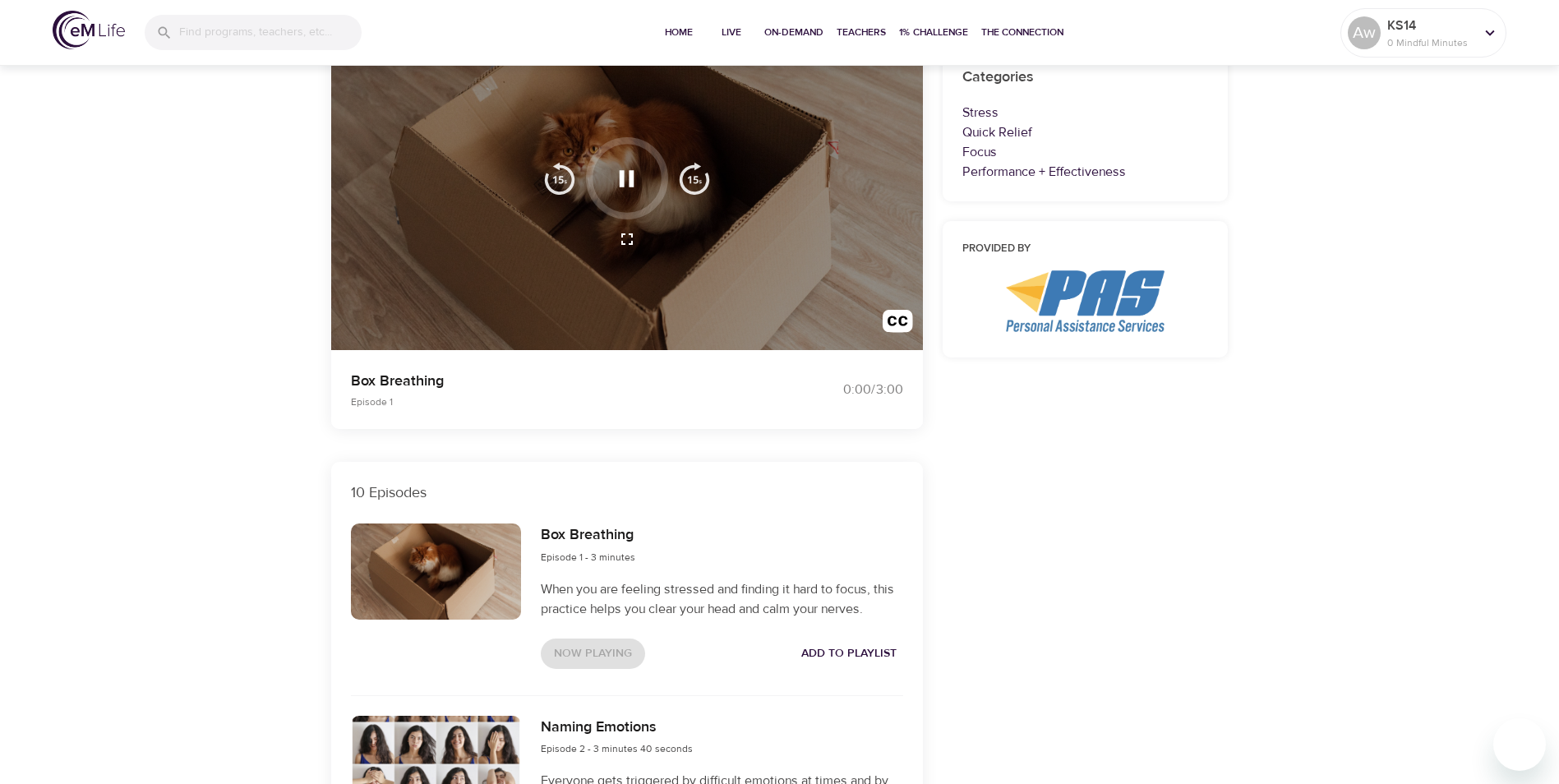 click on "Add to Playlist" at bounding box center [849, 653] 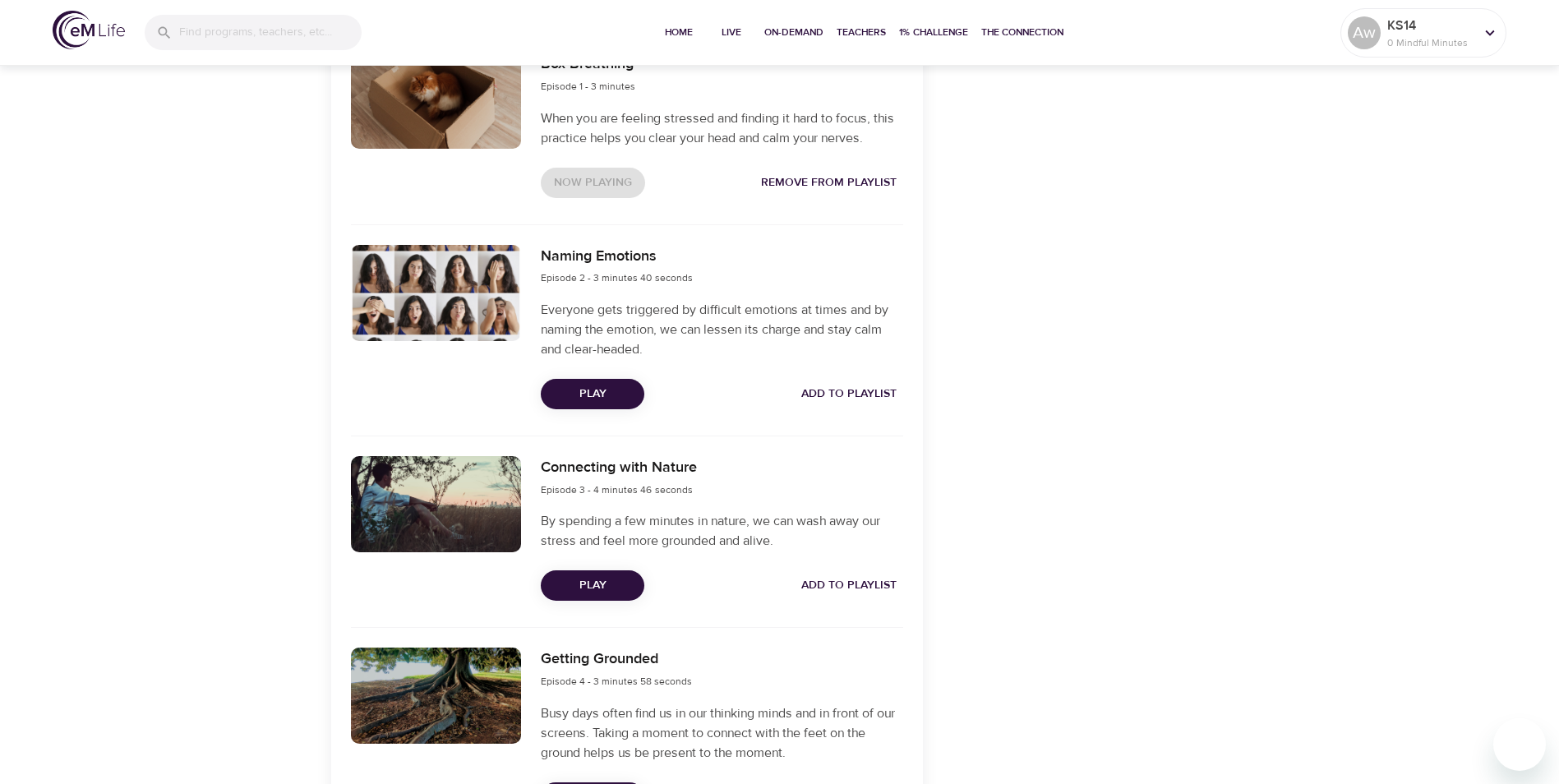 scroll, scrollTop: 657, scrollLeft: 0, axis: vertical 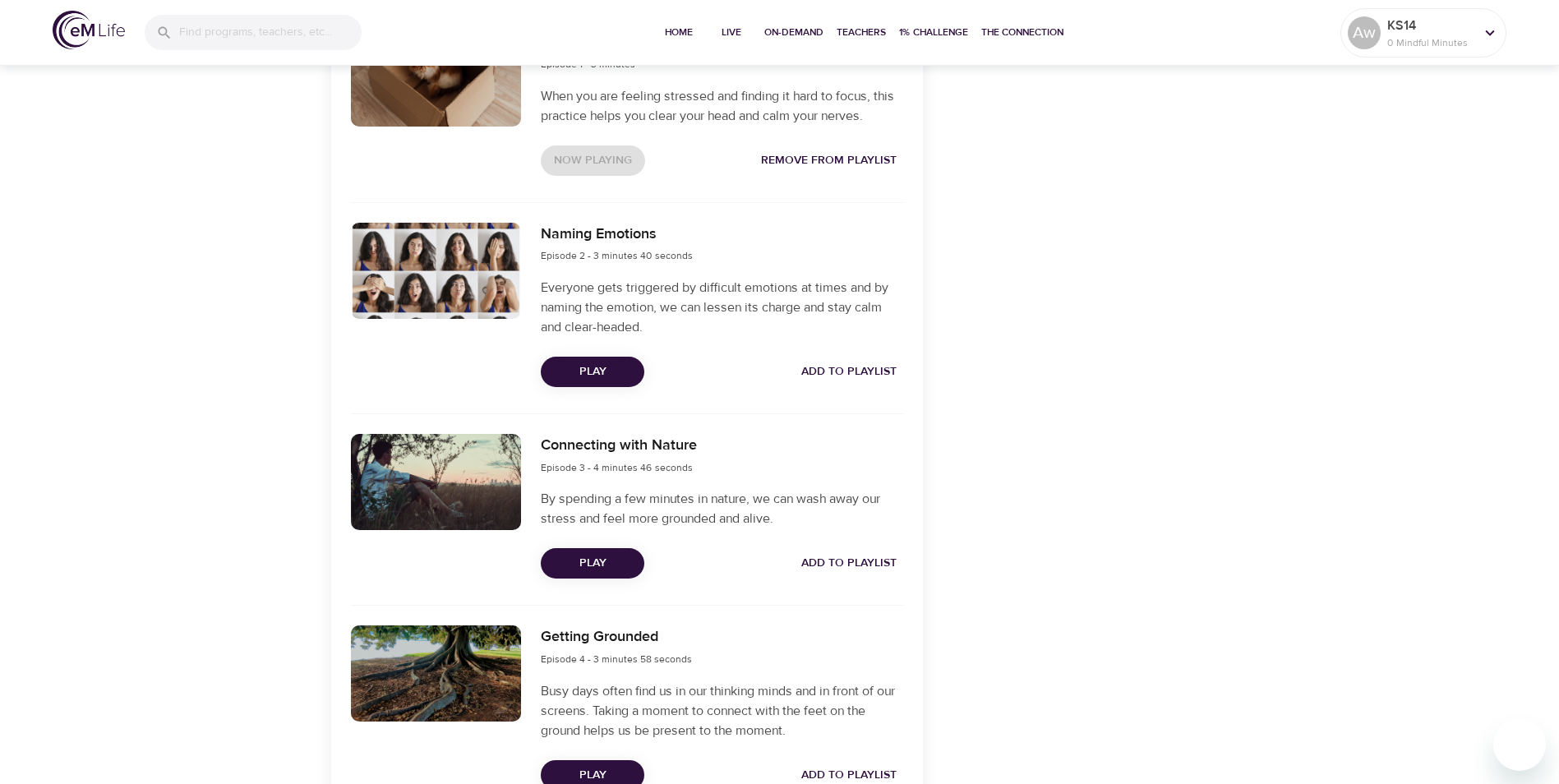 click on "Add to Playlist" at bounding box center [849, 371] 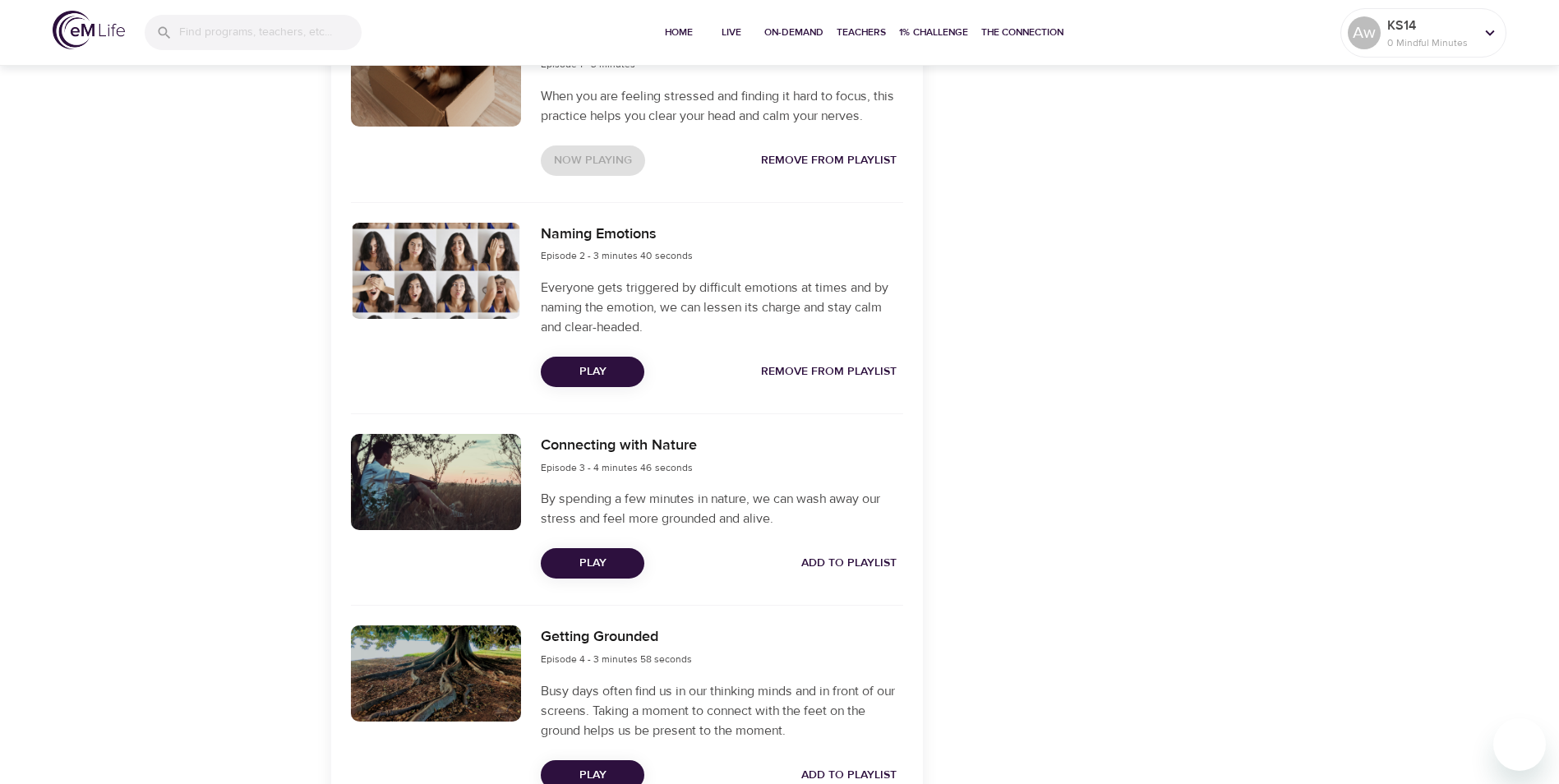click on "Play" at bounding box center (593, 371) 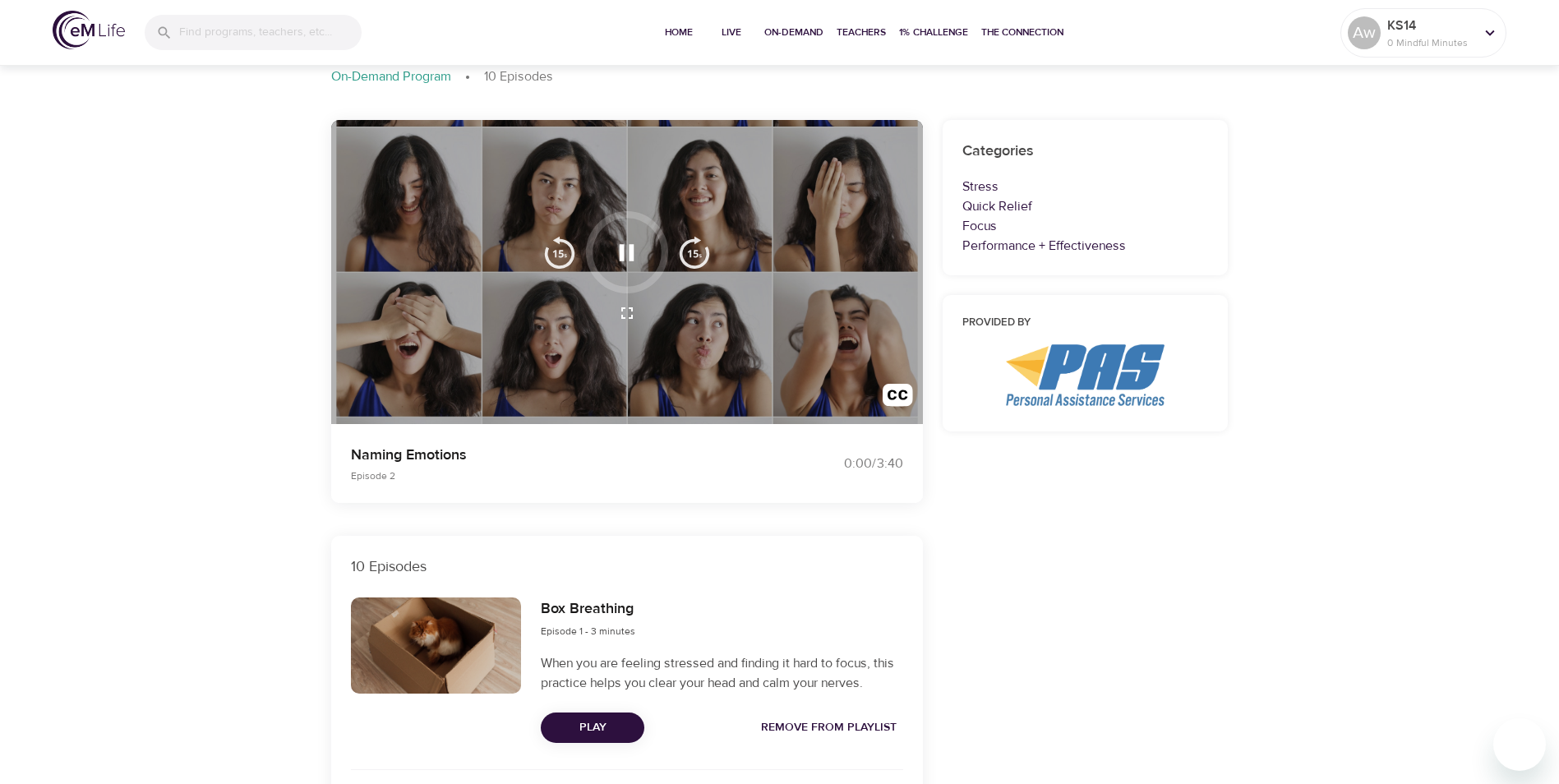 scroll, scrollTop: 0, scrollLeft: 0, axis: both 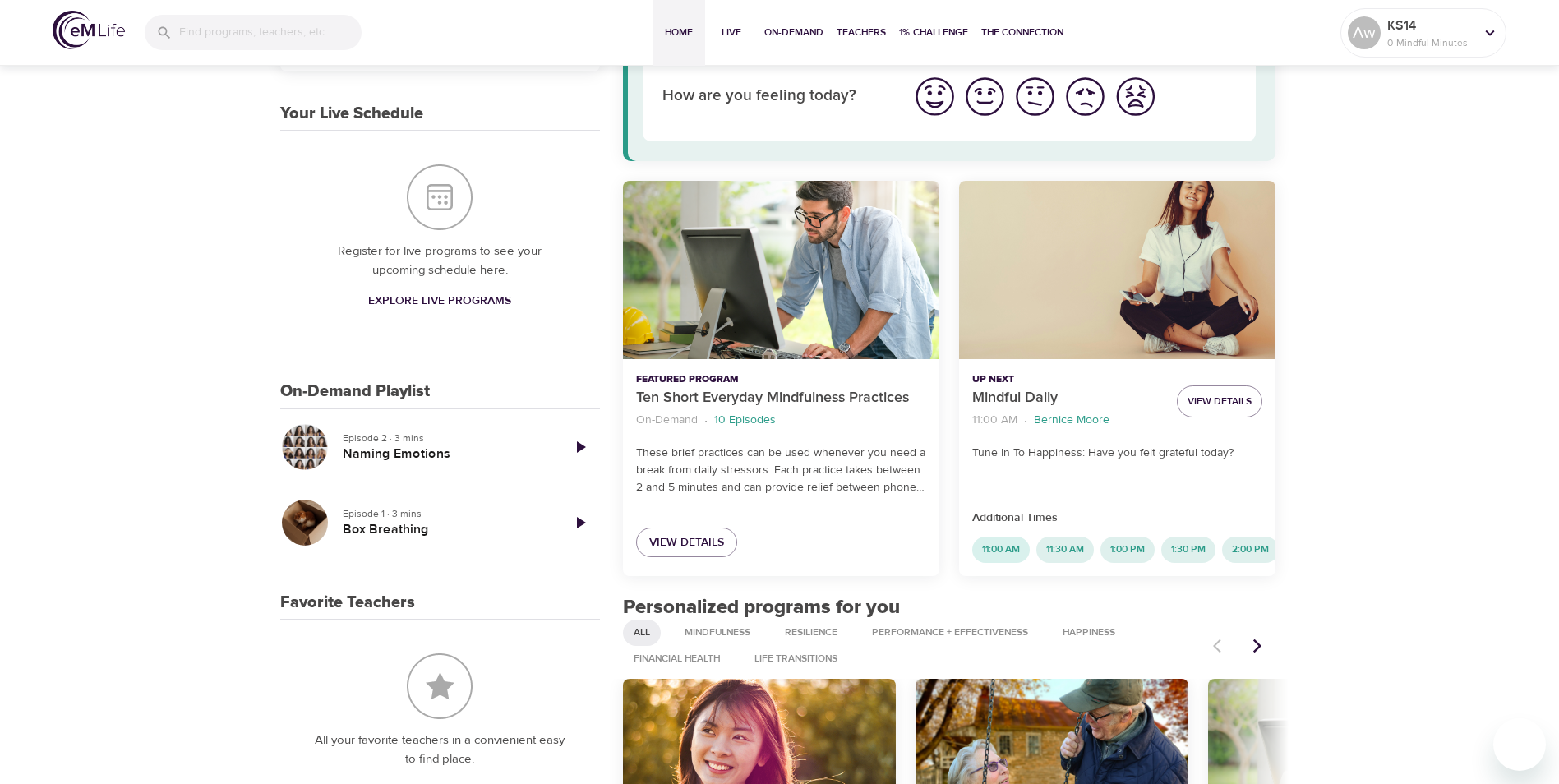 click on "11:00 AM" at bounding box center (1001, 550) 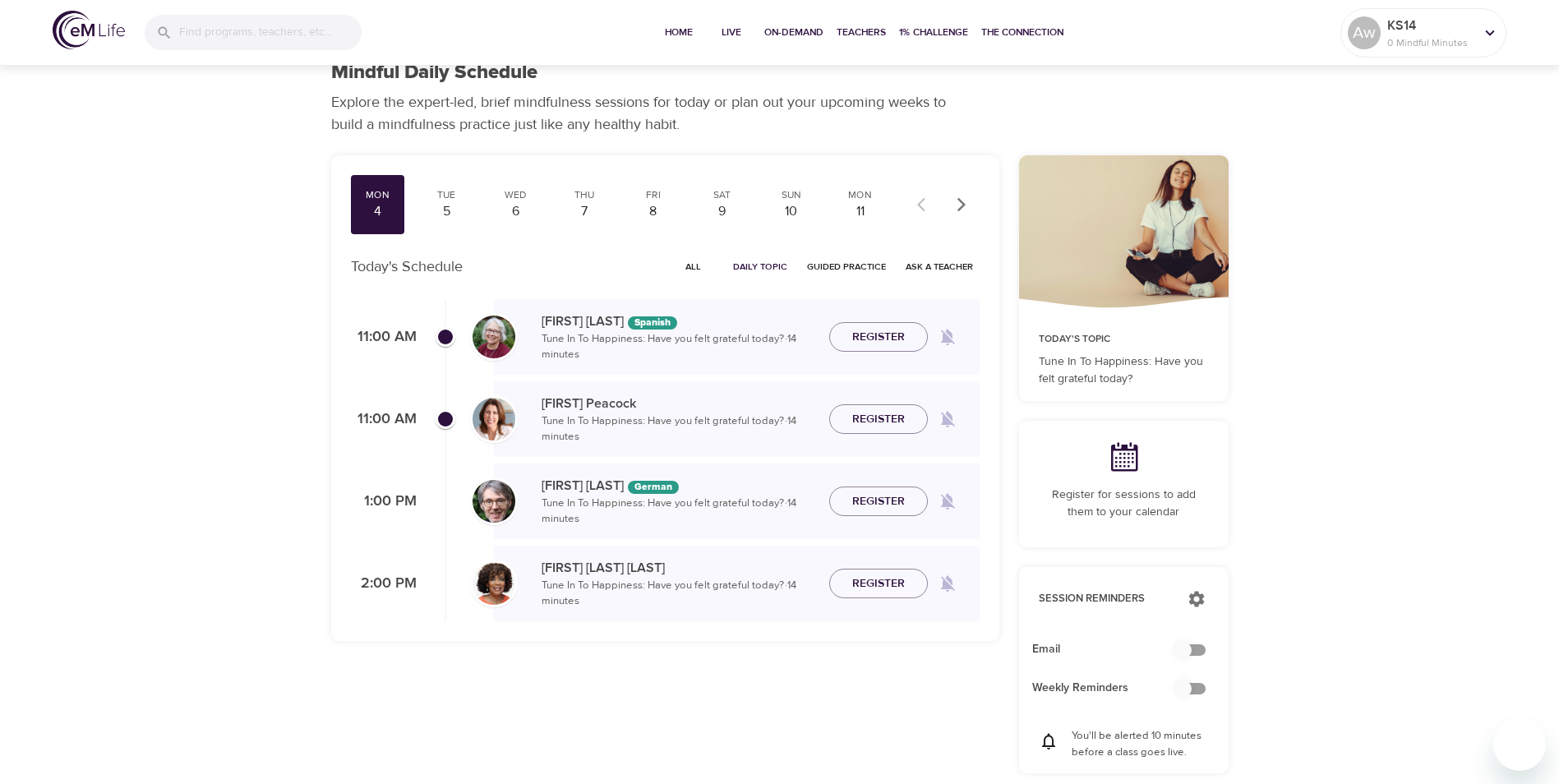 scroll, scrollTop: 0, scrollLeft: 0, axis: both 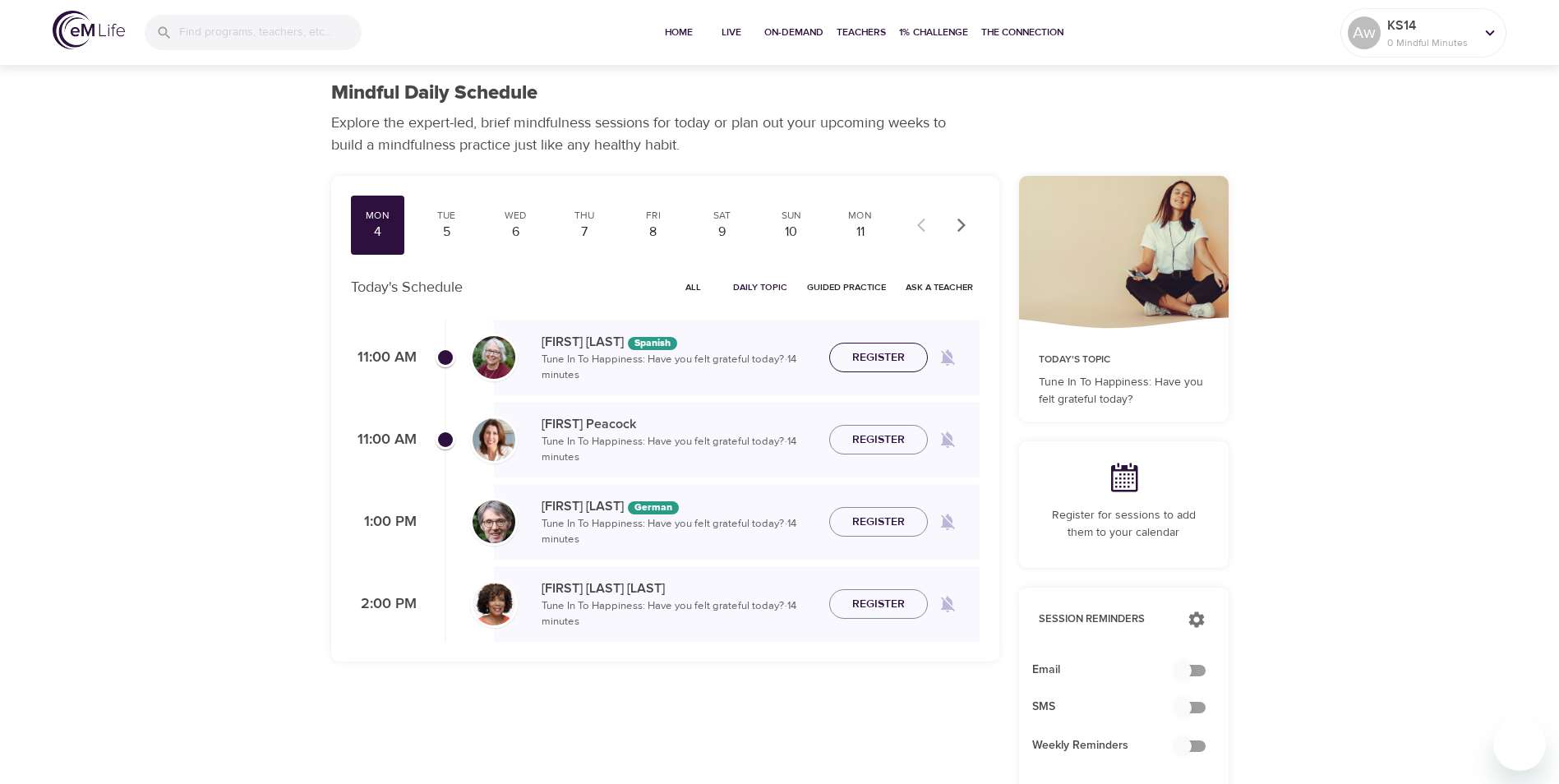 click on "Register" at bounding box center (879, 357) 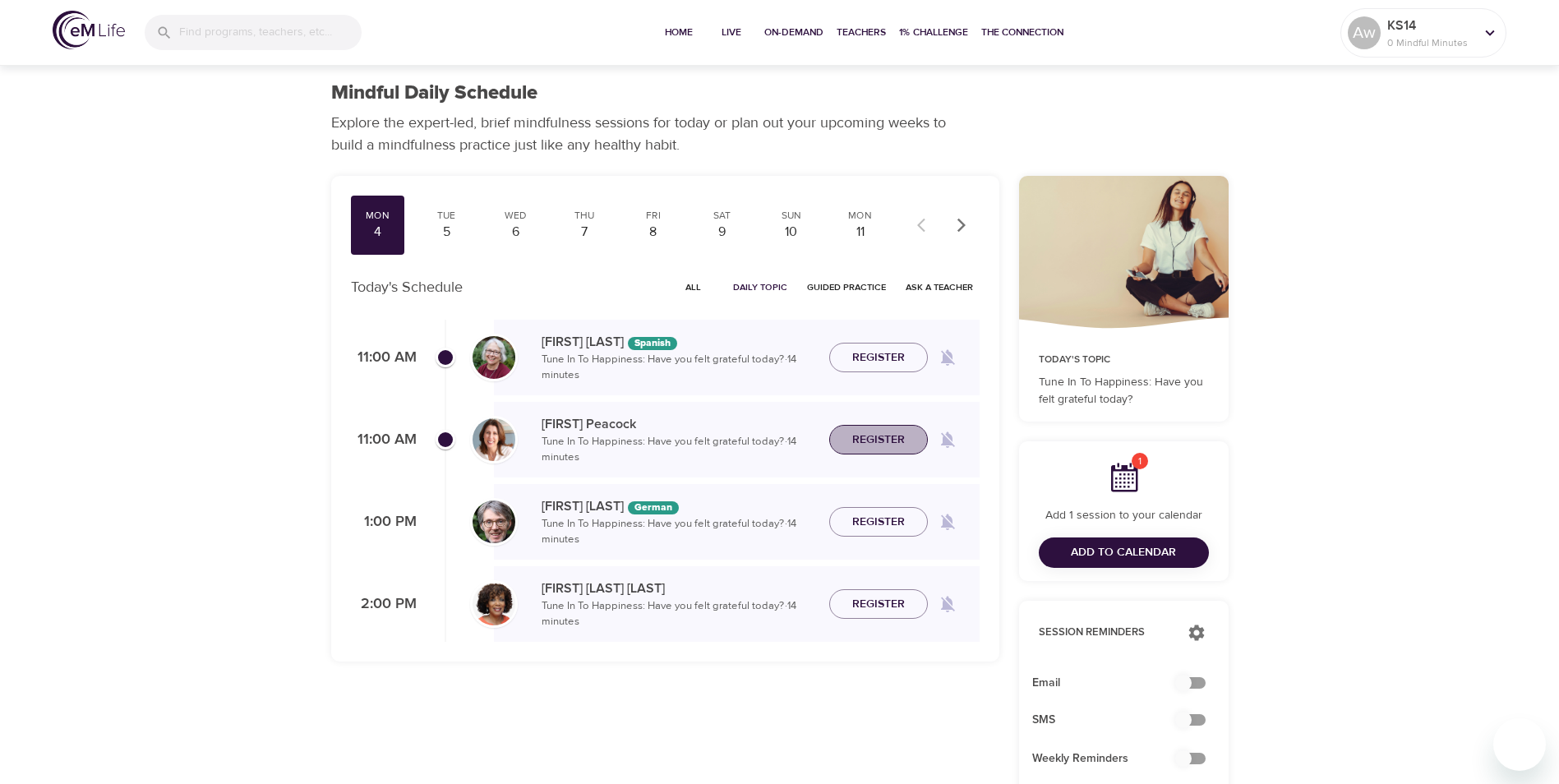 click on "Register" at bounding box center [879, 440] 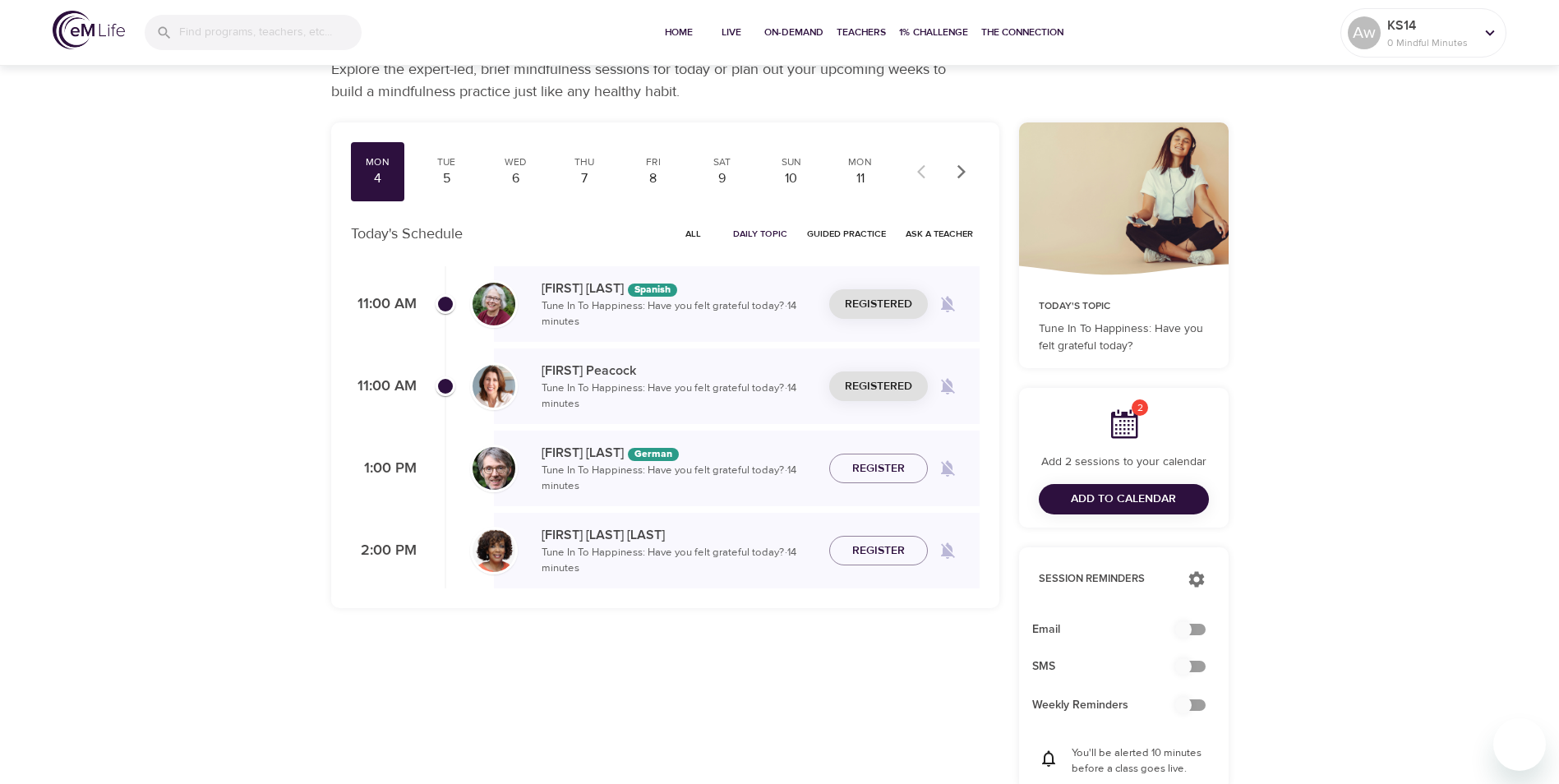 scroll, scrollTop: 82, scrollLeft: 0, axis: vertical 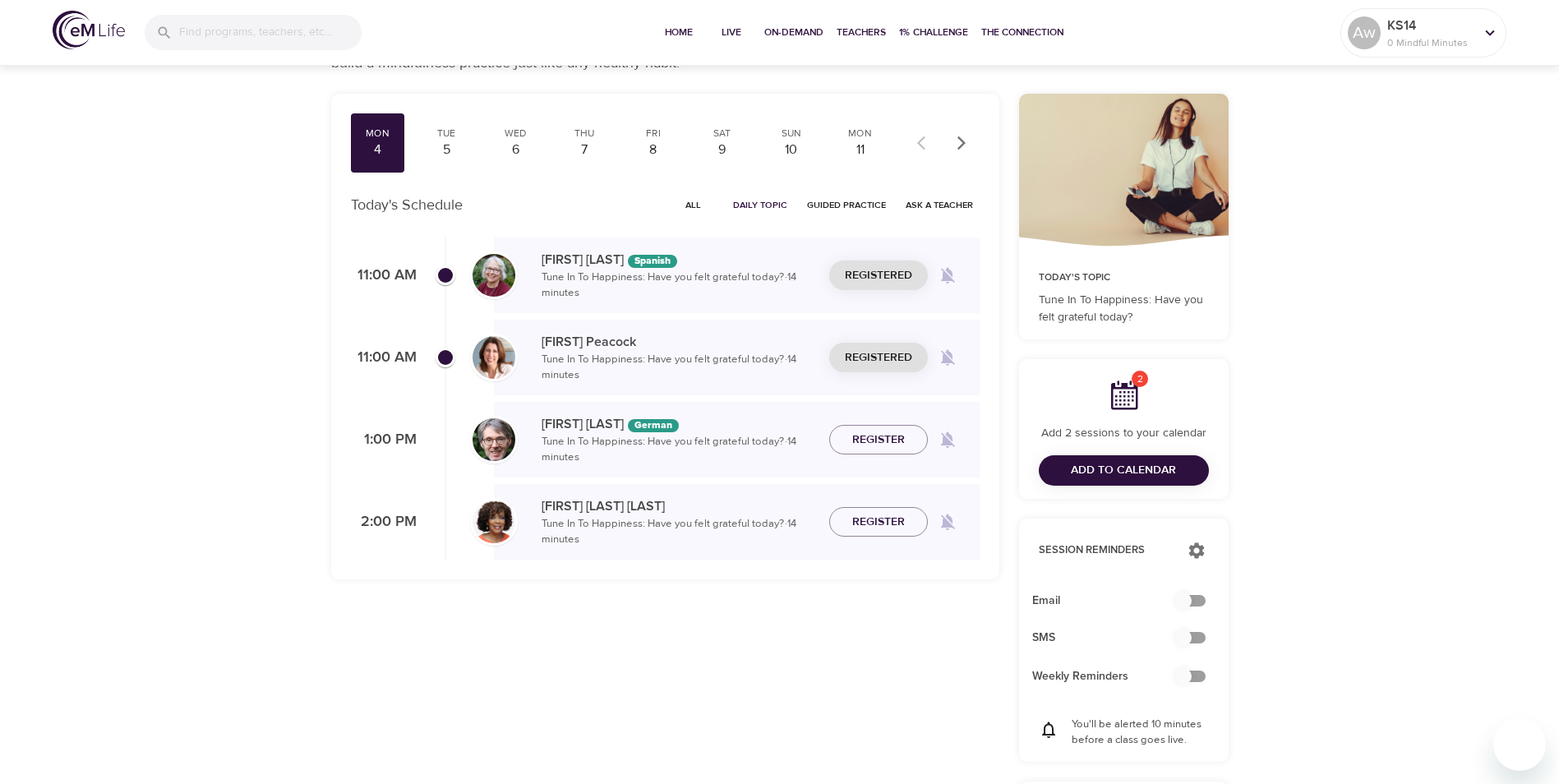 click on "Add to Calendar" at bounding box center (1123, 470) 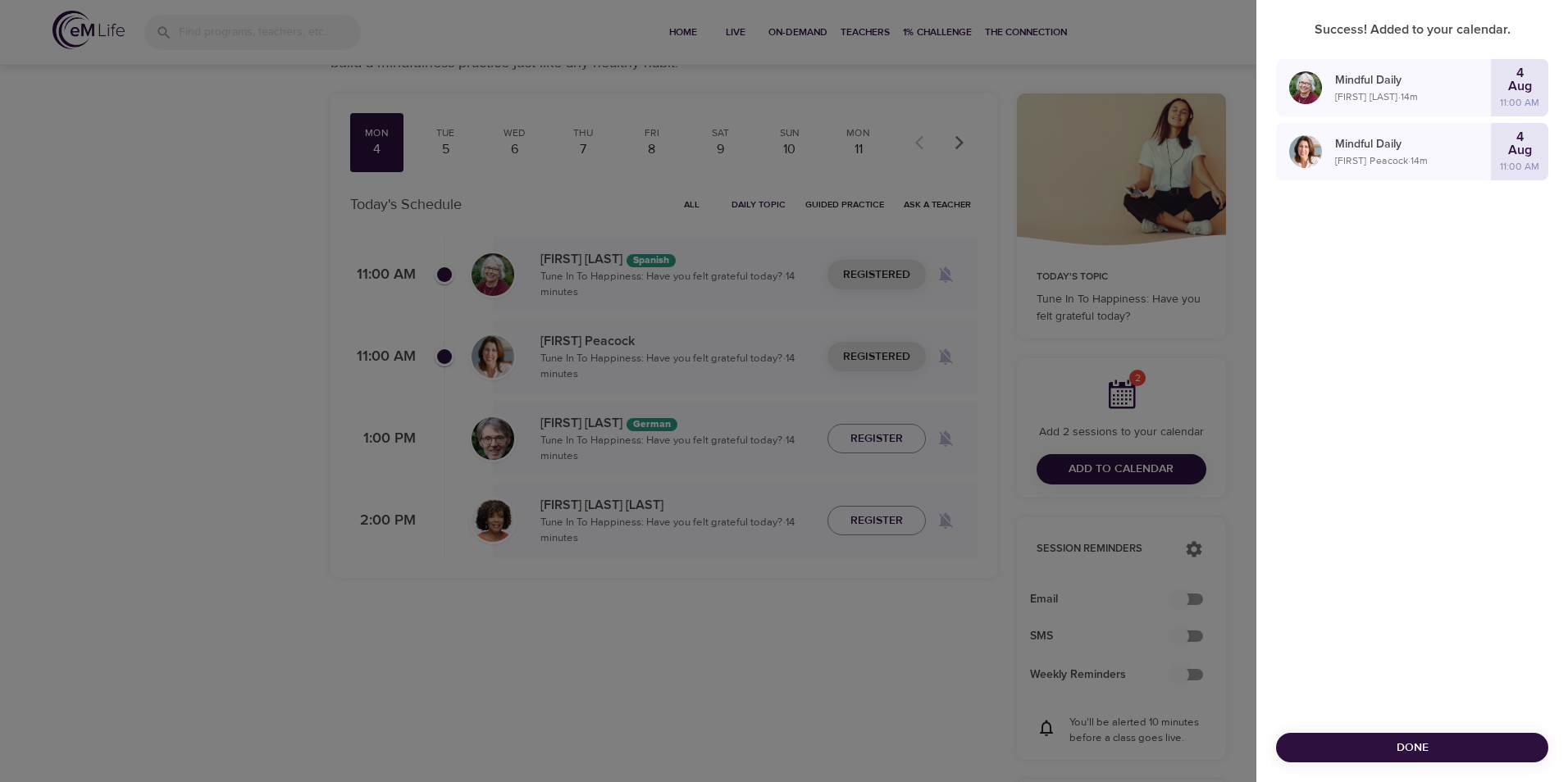 click on "Mindful Daily [FIRST]   [LAST]  ·  14 m 4 Aug [TIME] Mindful Daily [FIRST]   [LAST]  ·  14 m 4 Aug [TIME]" at bounding box center [1412, 123] 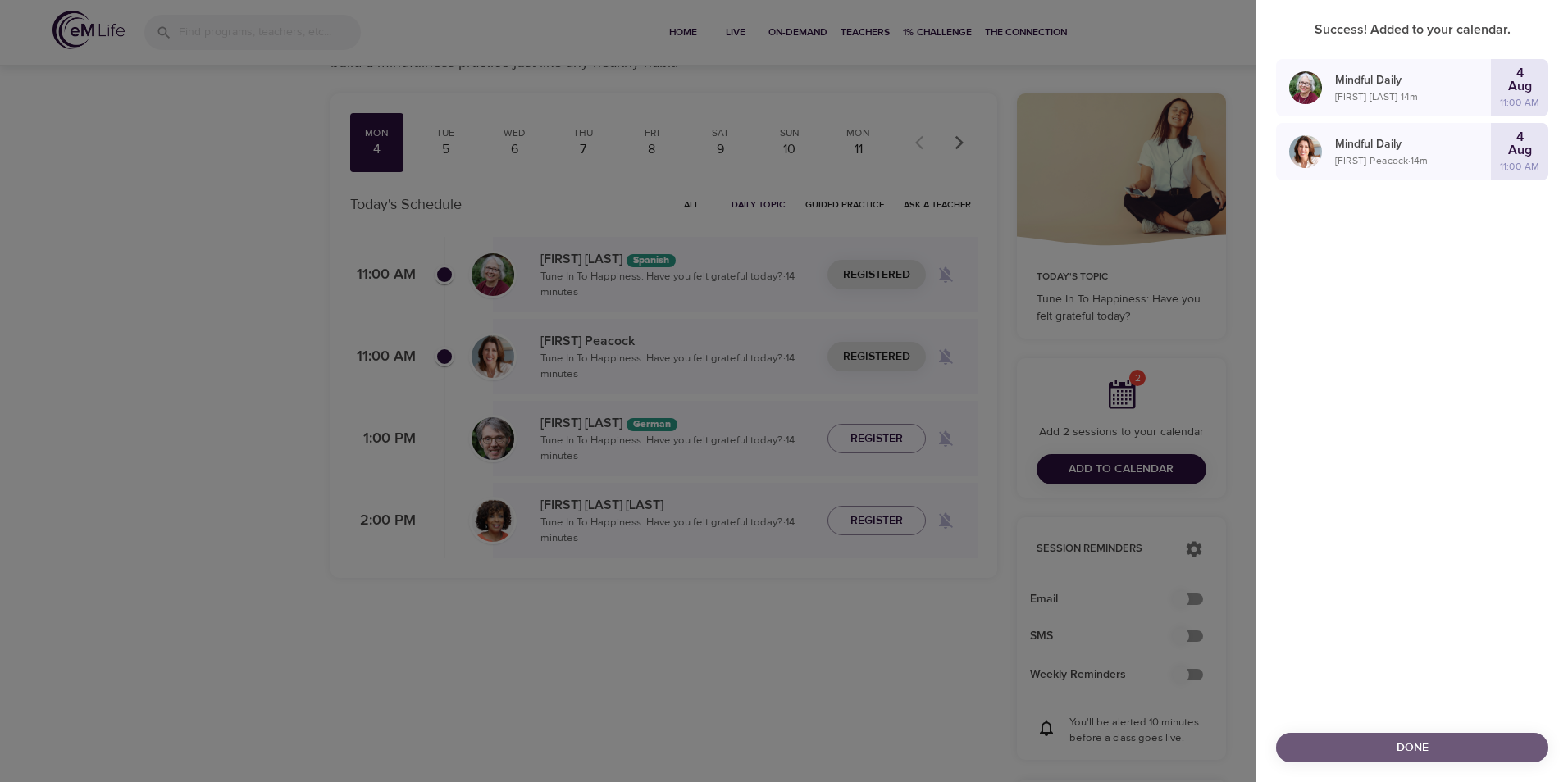 click on "Done" at bounding box center (1412, 748) 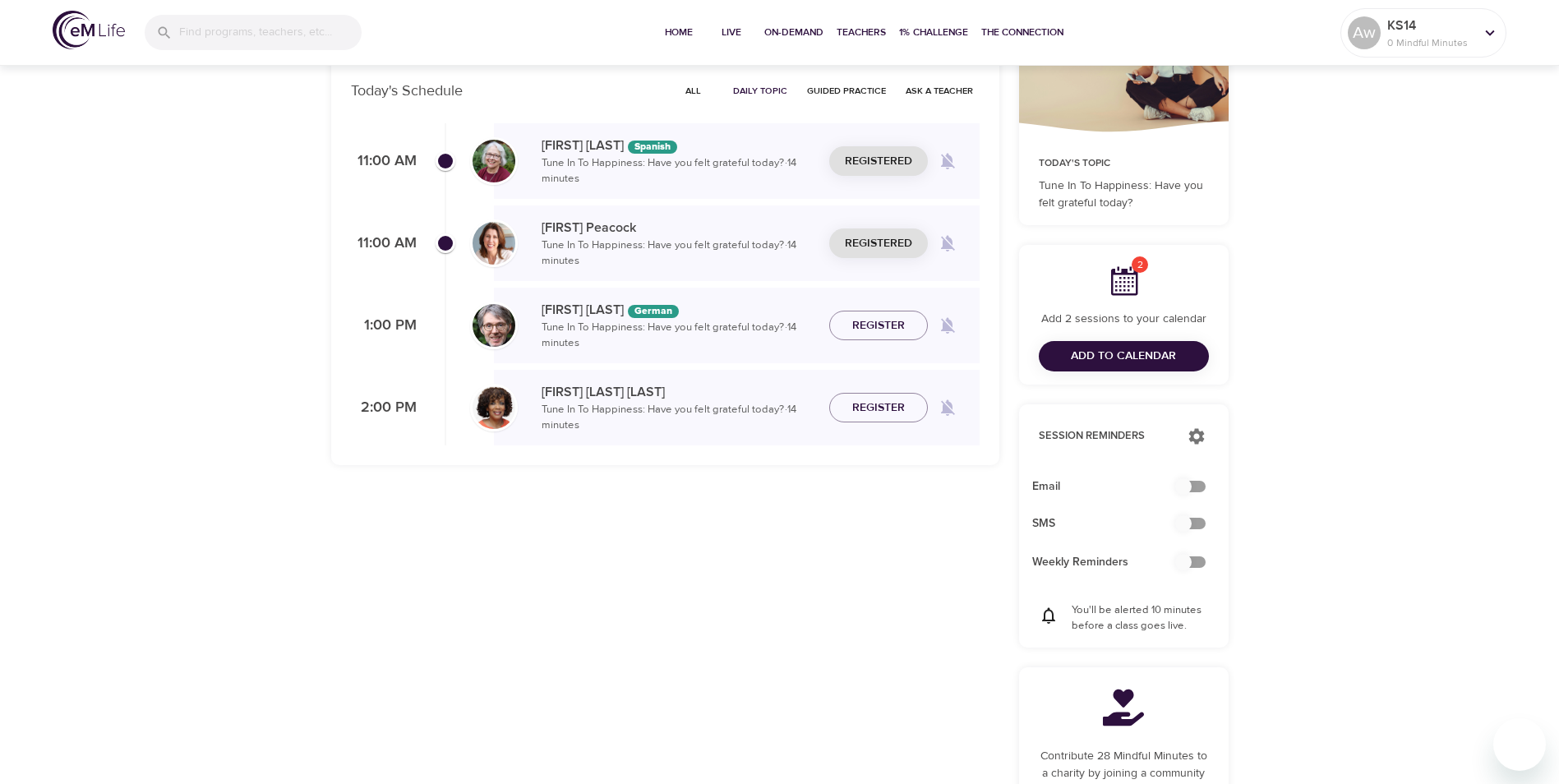 scroll, scrollTop: 0, scrollLeft: 0, axis: both 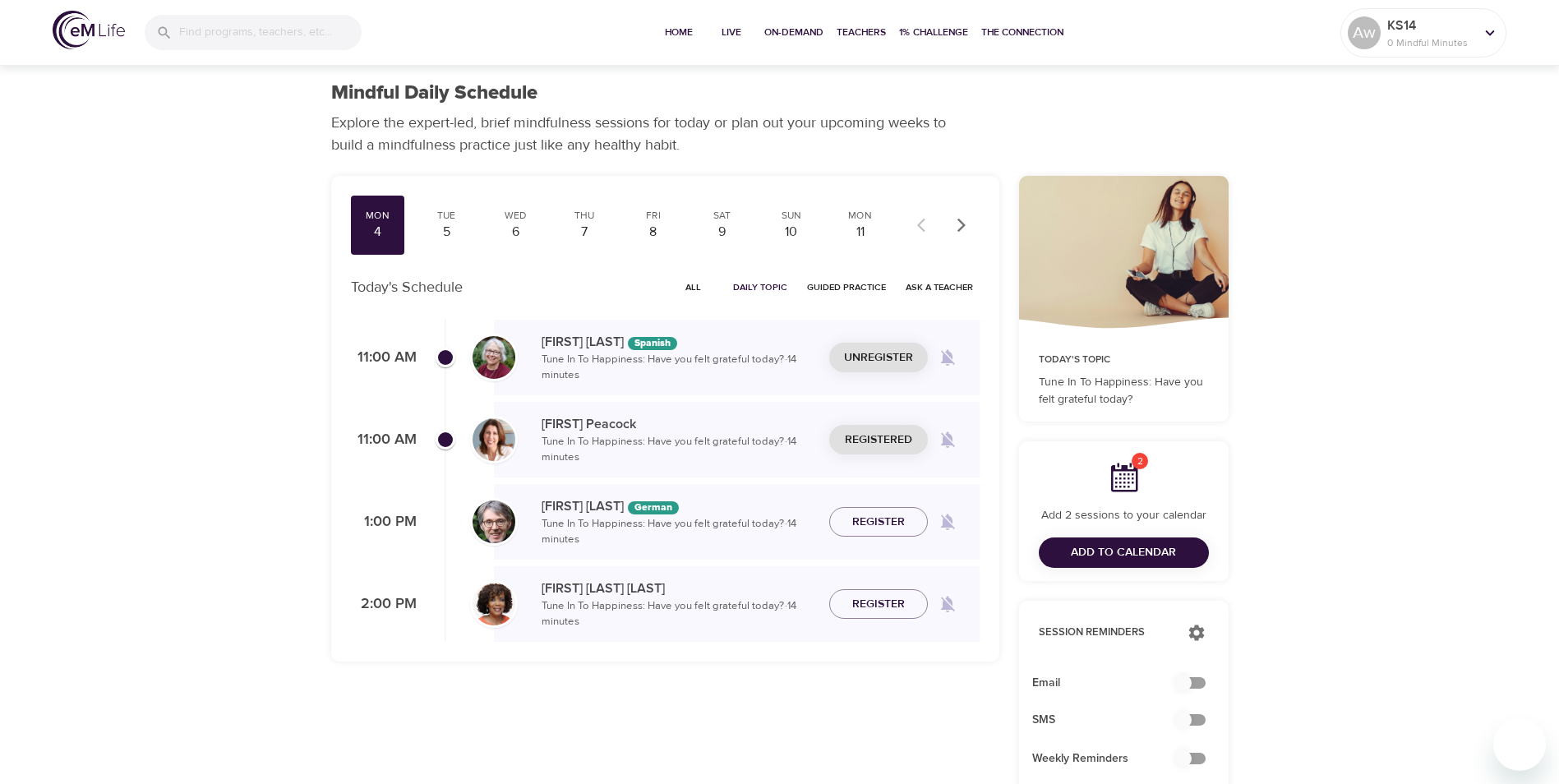 click on "Unregister" at bounding box center [879, 357] 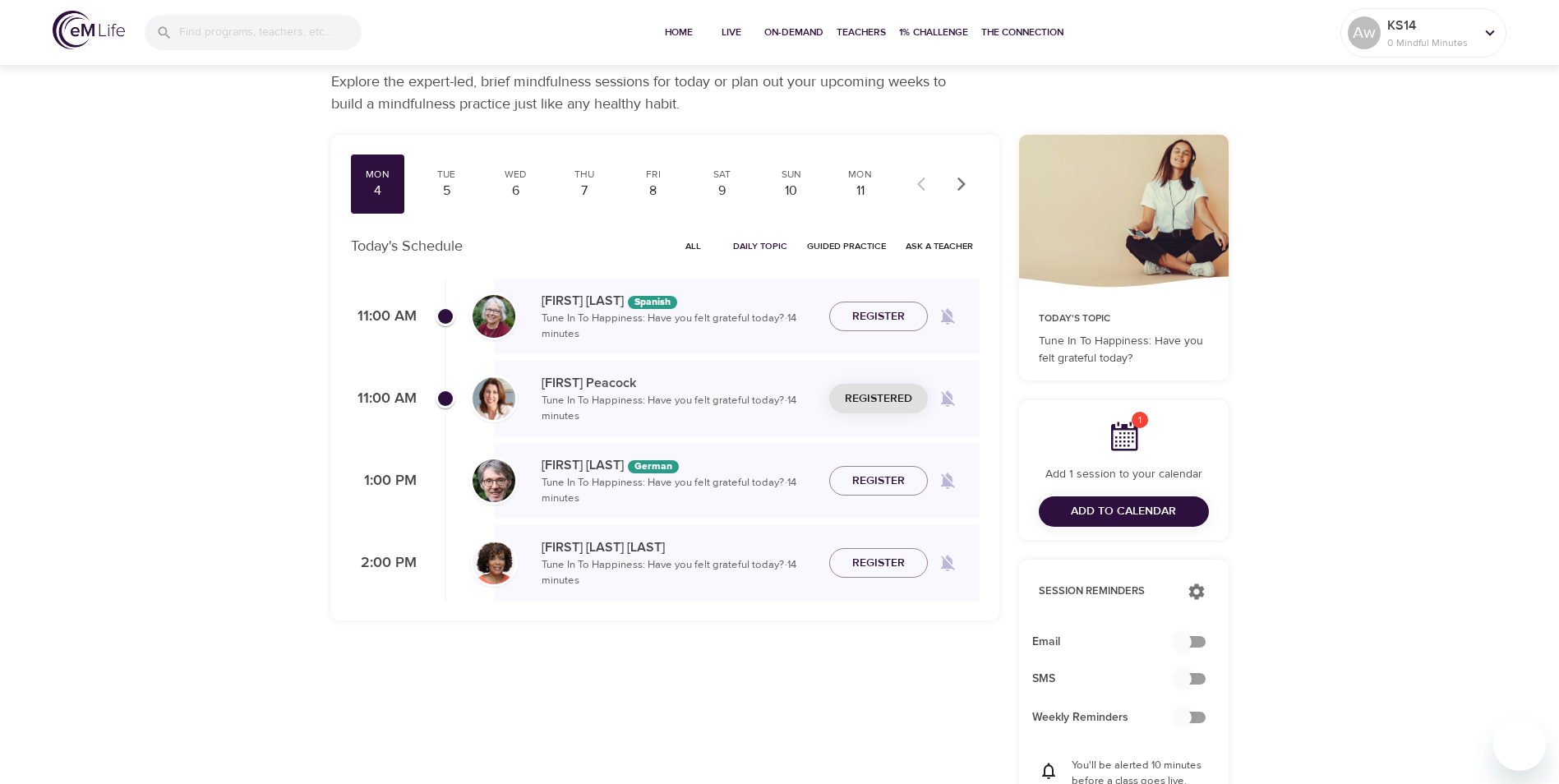 scroll, scrollTop: 82, scrollLeft: 0, axis: vertical 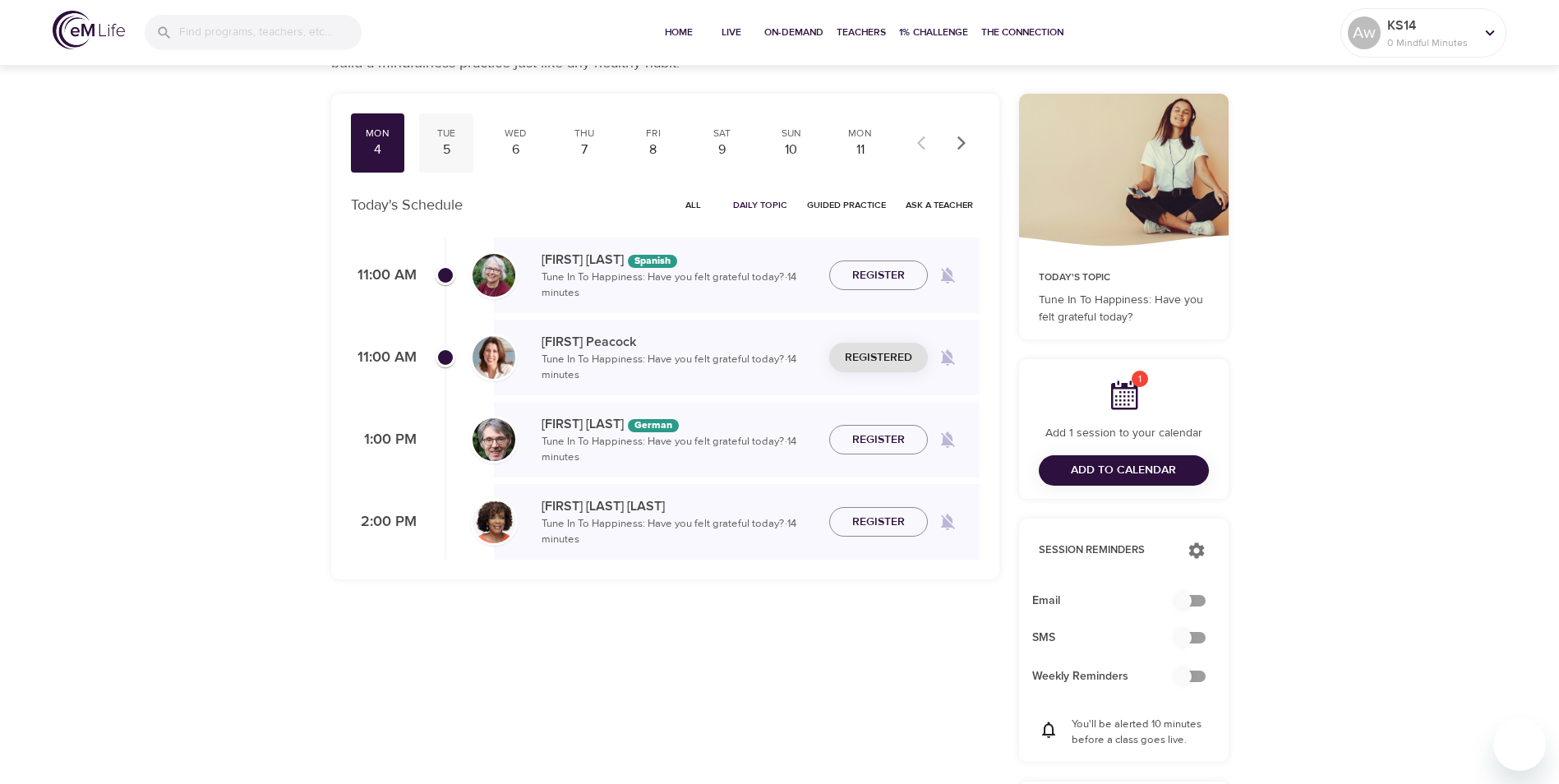 click on "5" at bounding box center (446, 150) 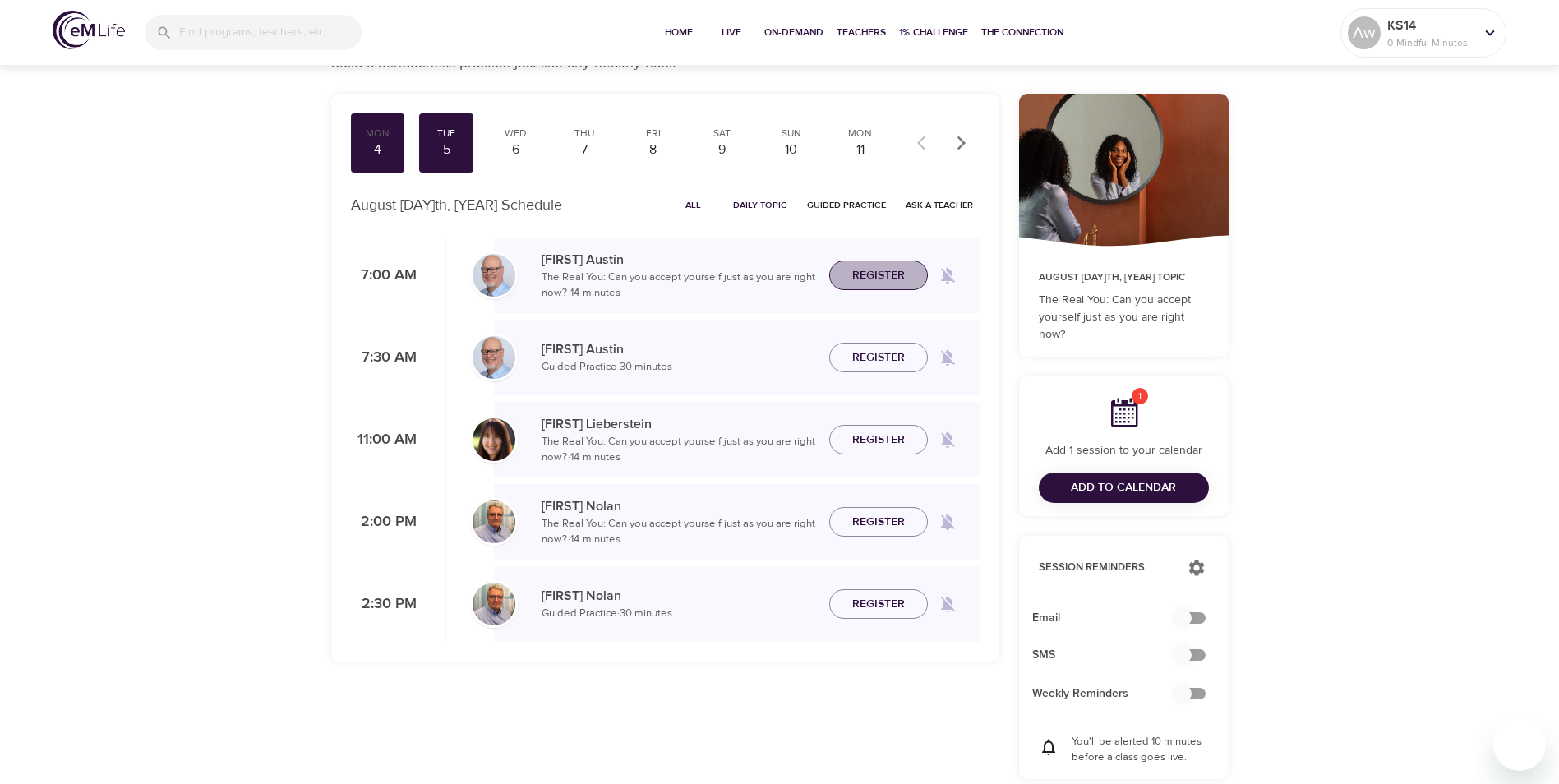 click on "Register" at bounding box center (879, 275) 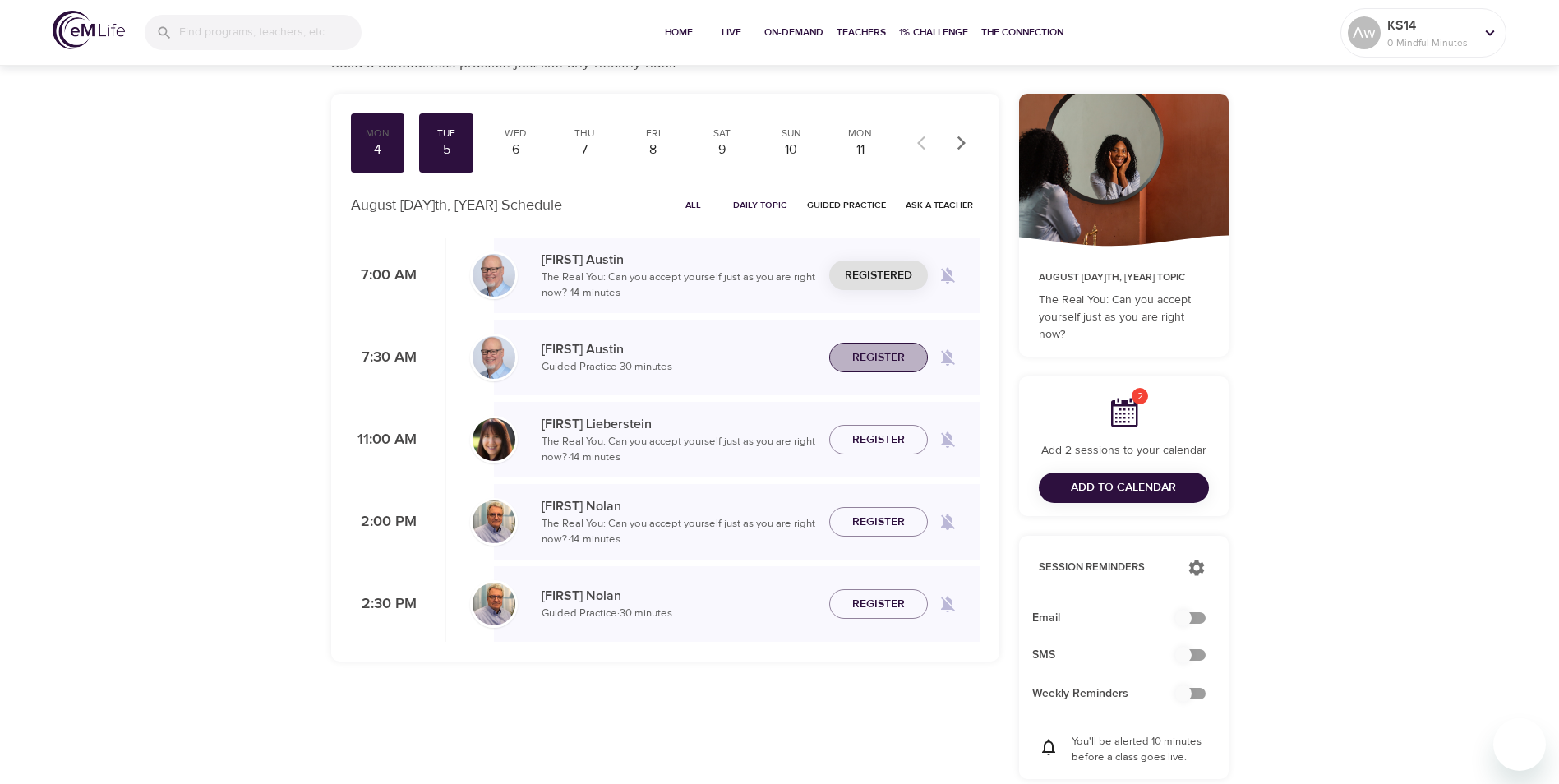 click on "Register" at bounding box center (879, 357) 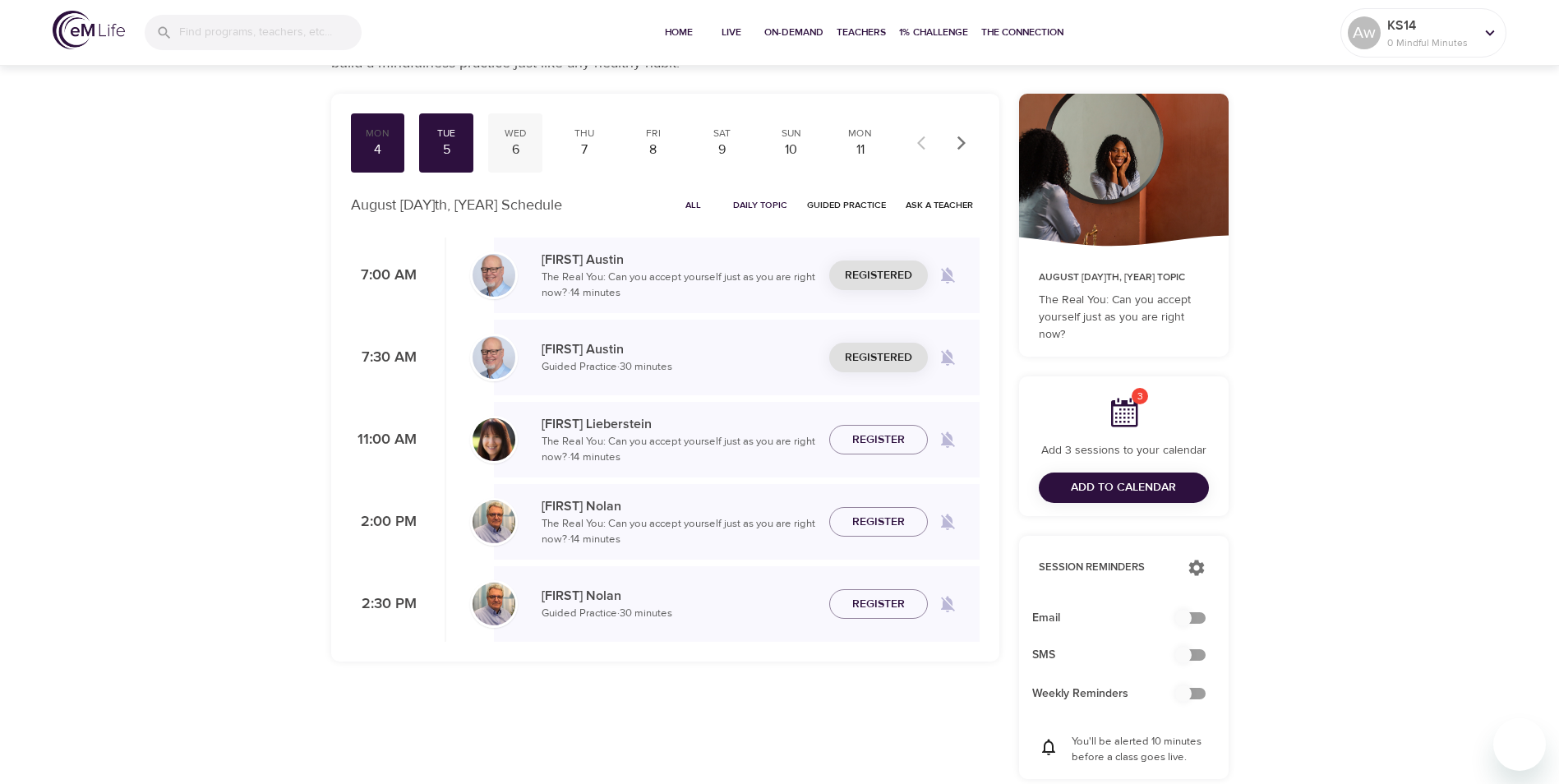 click on "Wed" at bounding box center (515, 133) 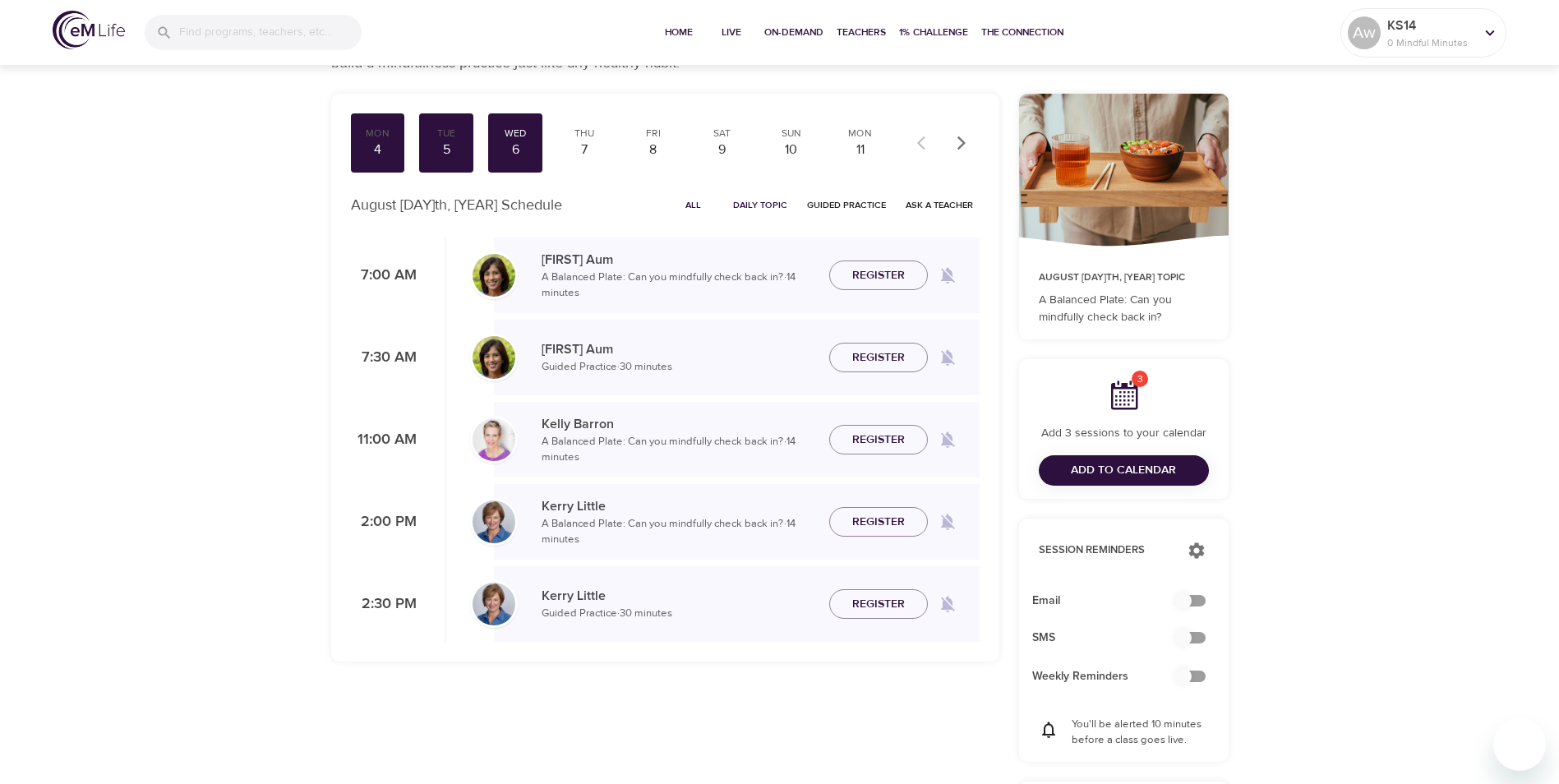 scroll, scrollTop: 0, scrollLeft: 0, axis: both 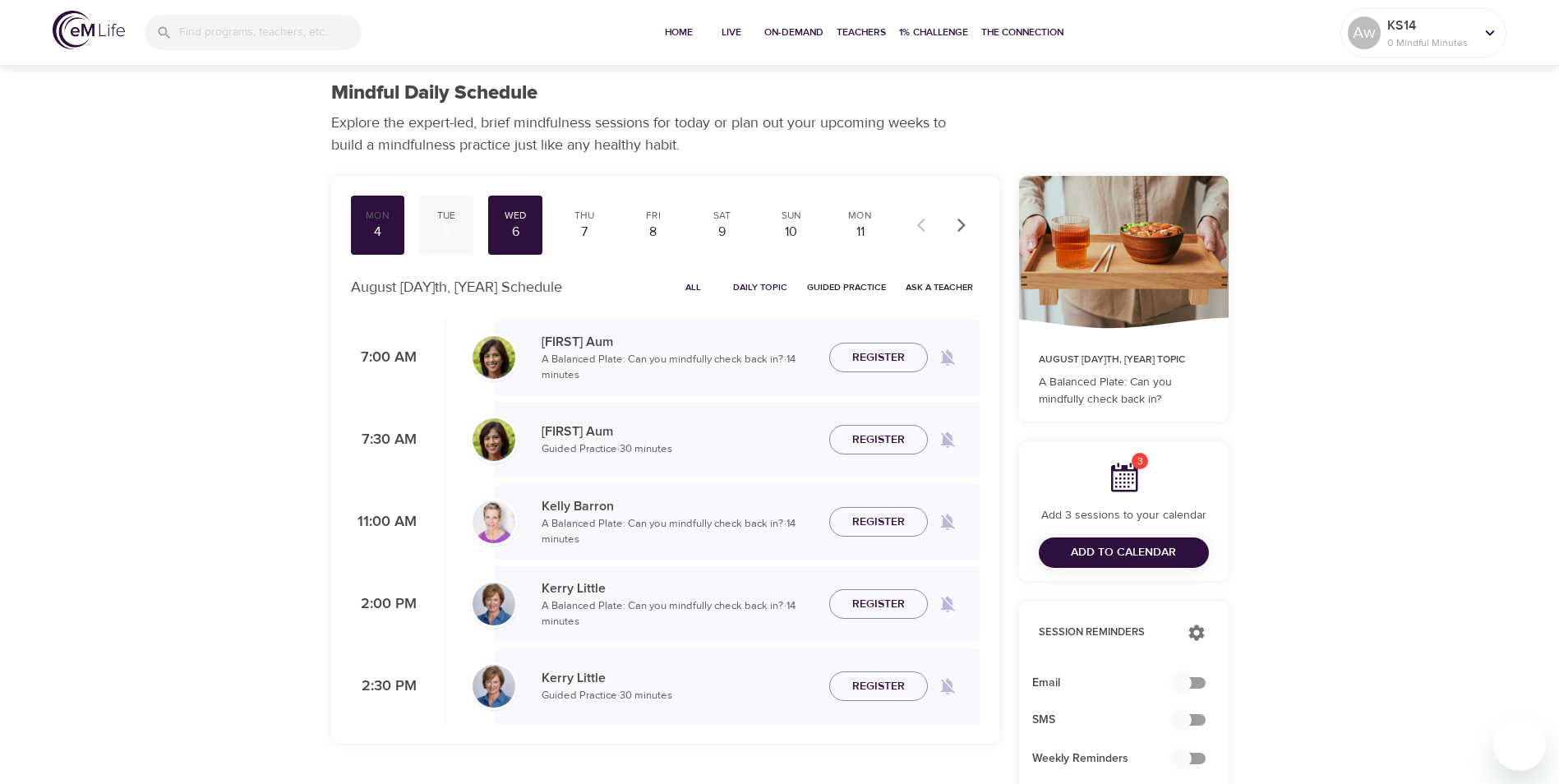click on "Tue" at bounding box center [446, 215] 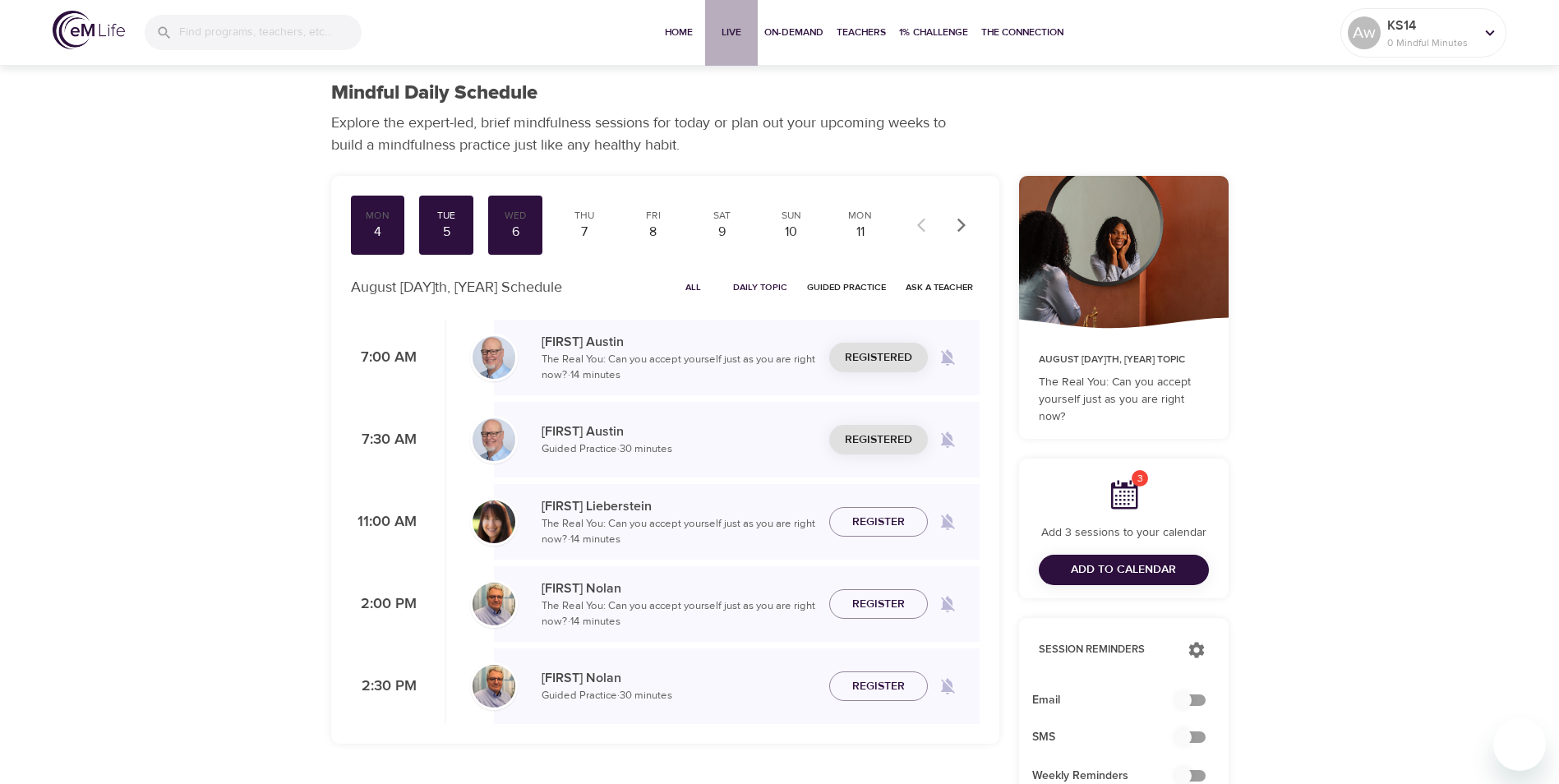 click on "Live" at bounding box center [731, 32] 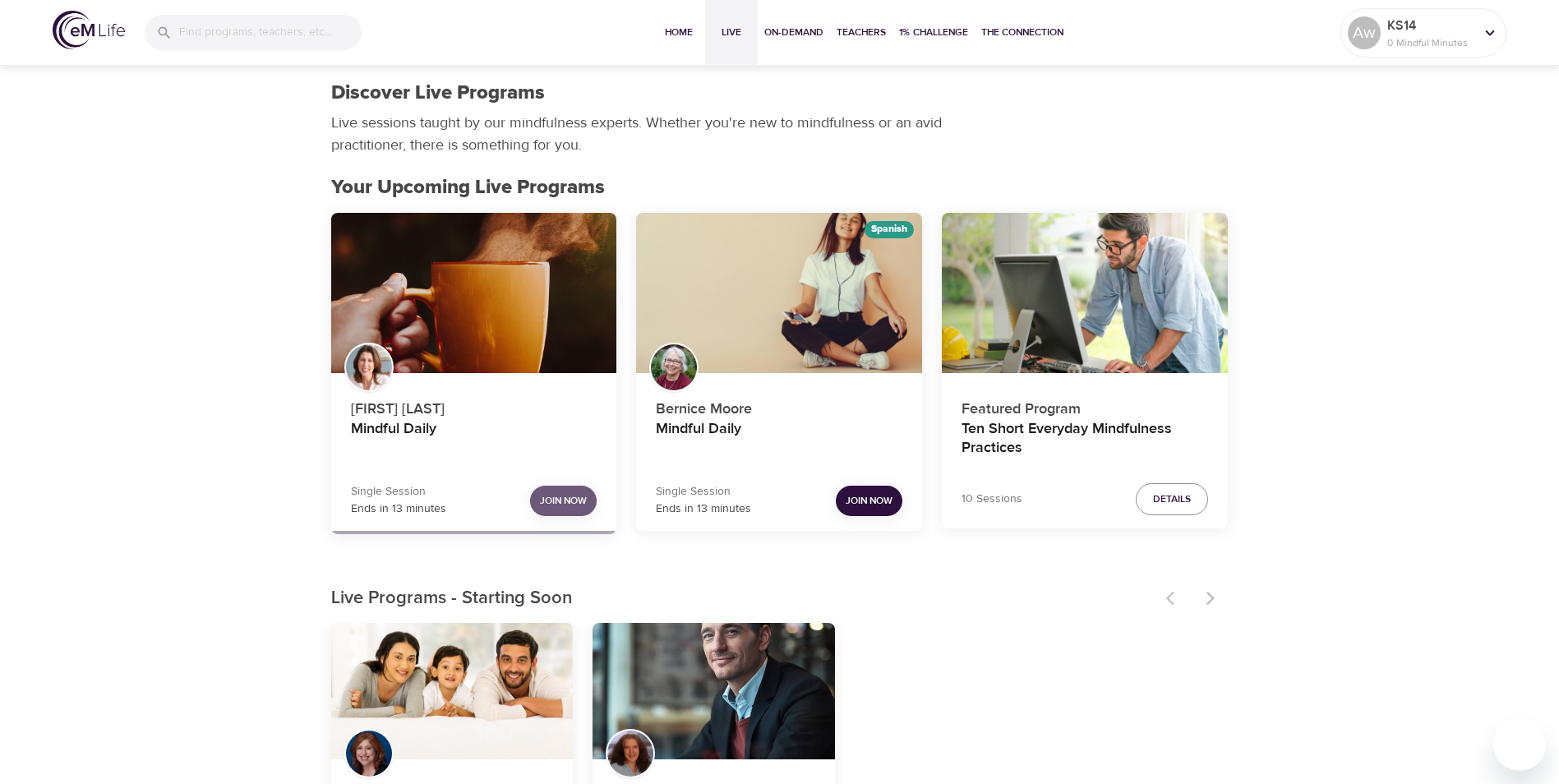 click on "Join Now" at bounding box center [563, 500] 